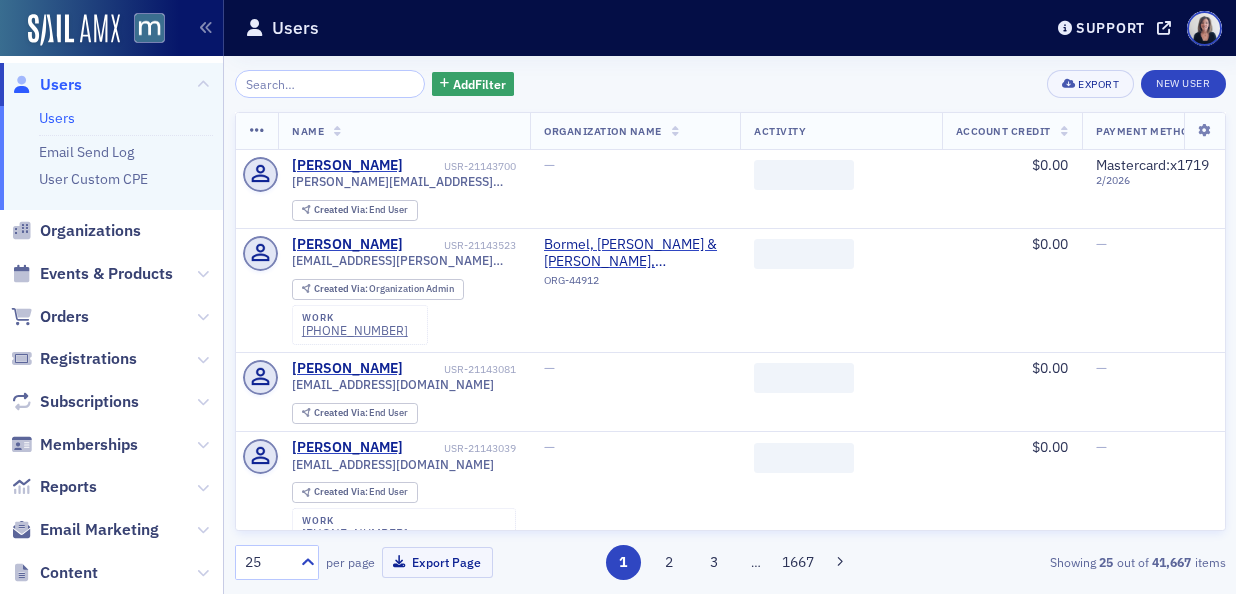 scroll, scrollTop: 0, scrollLeft: 0, axis: both 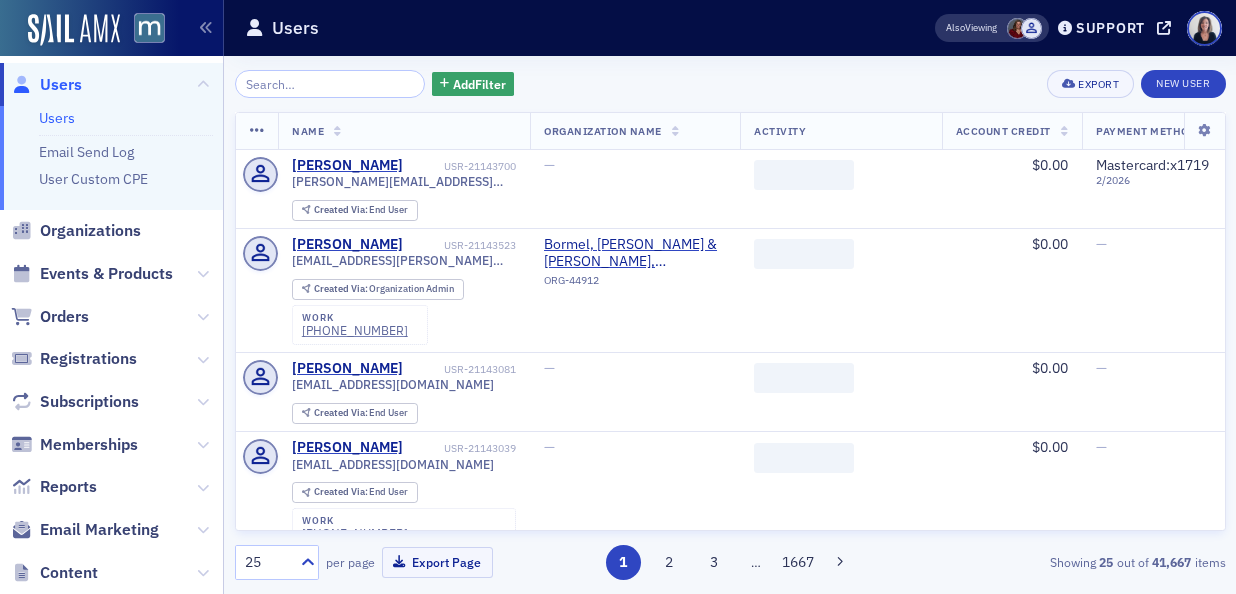 click 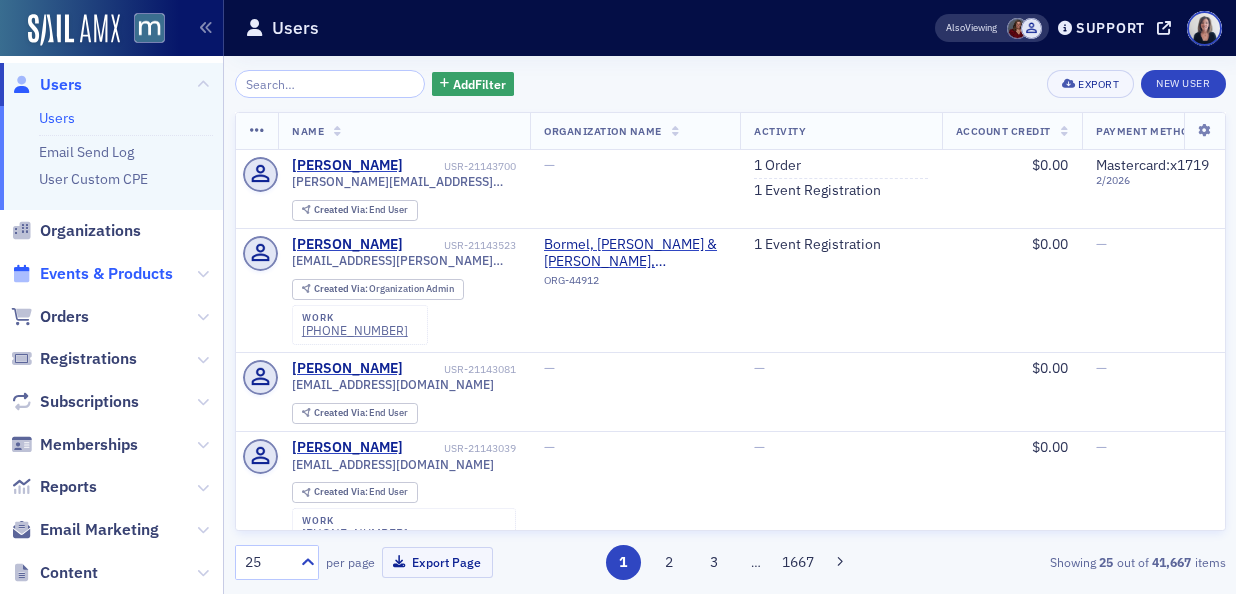 click on "Events & Products" 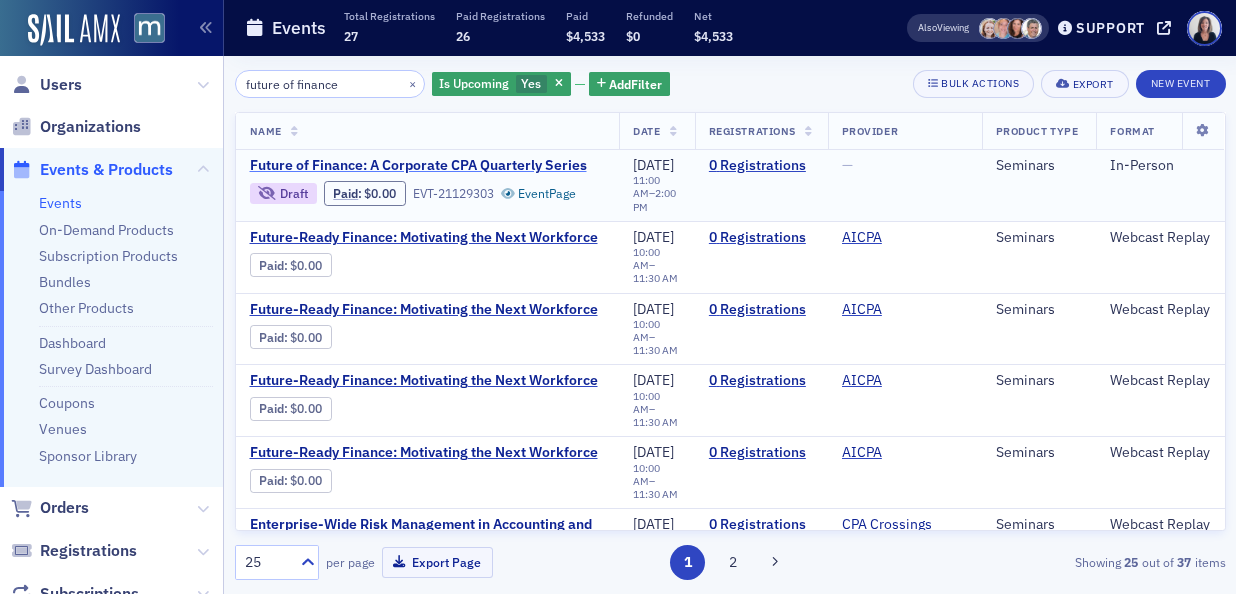 type on "future of finance" 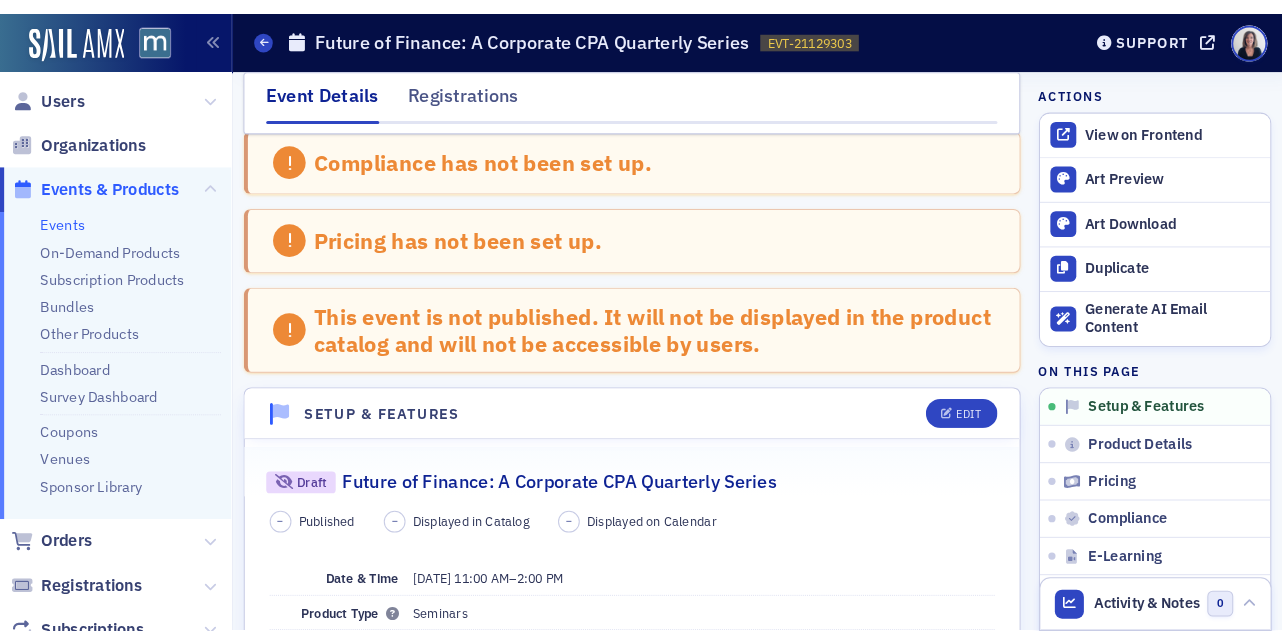 scroll, scrollTop: 0, scrollLeft: 0, axis: both 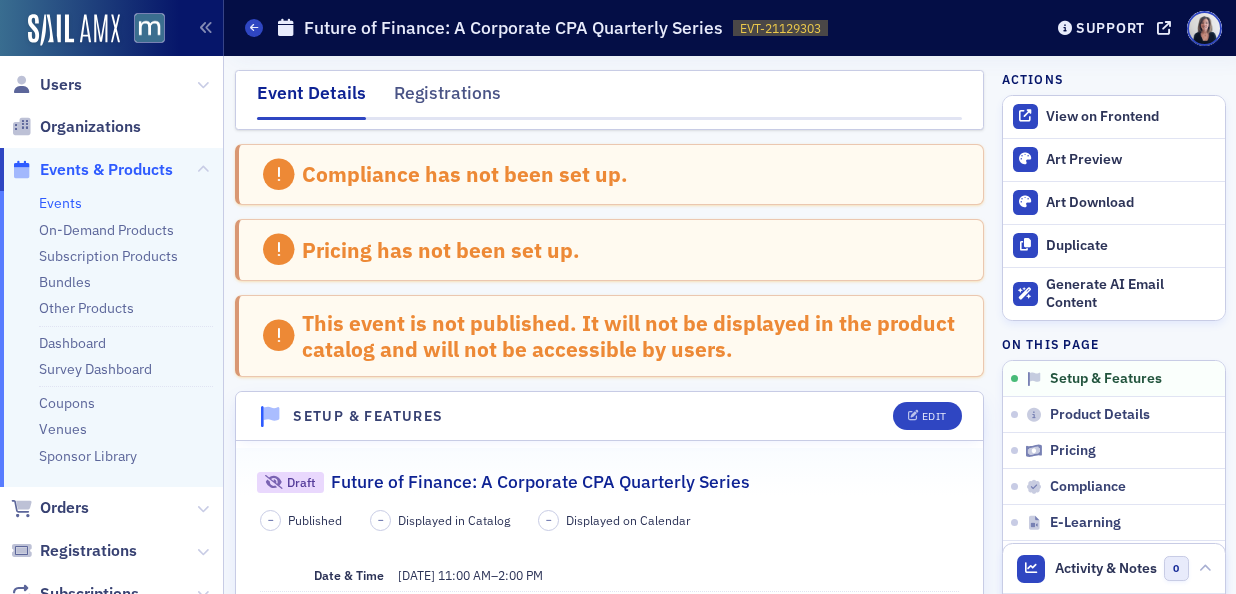 click on "Events & Products" 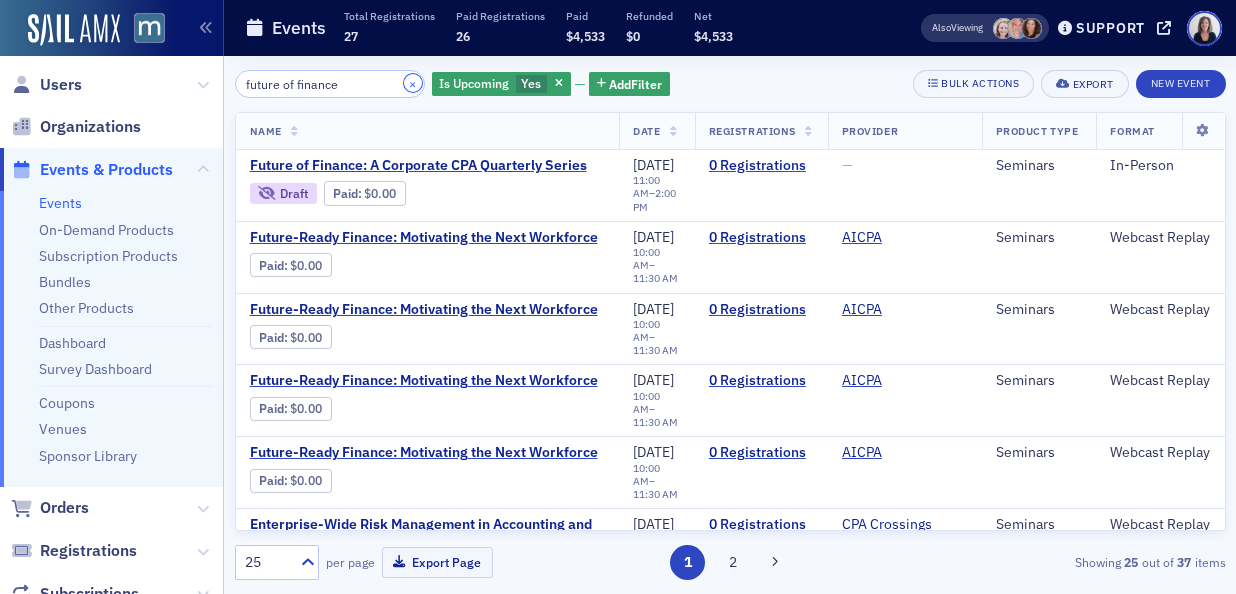 click on "×" 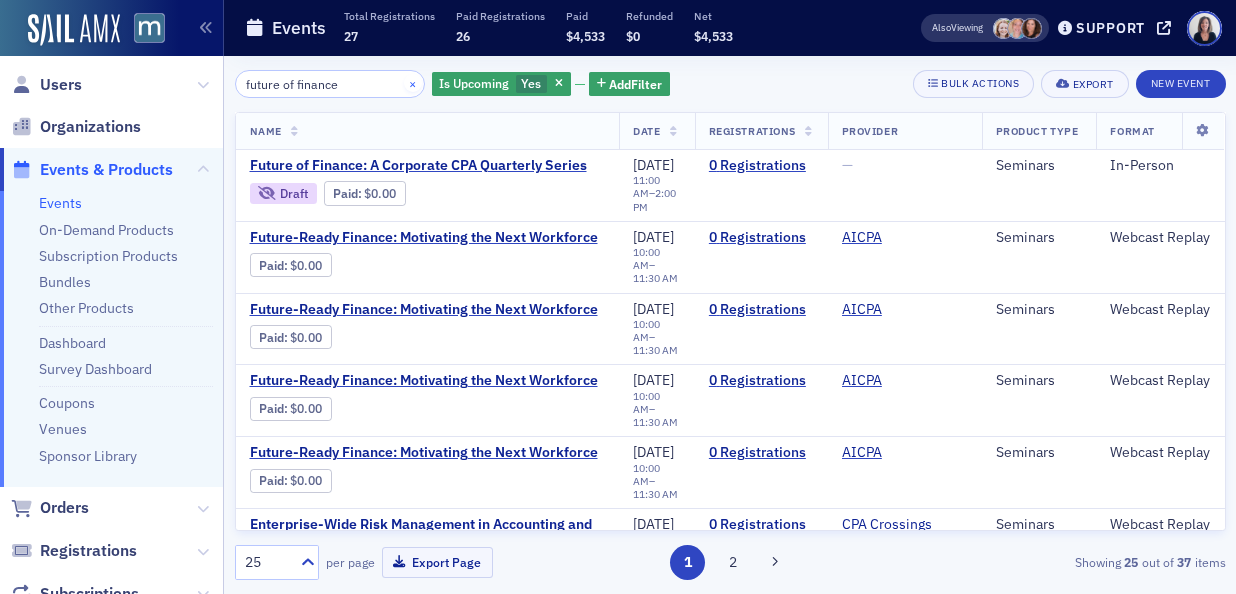 type 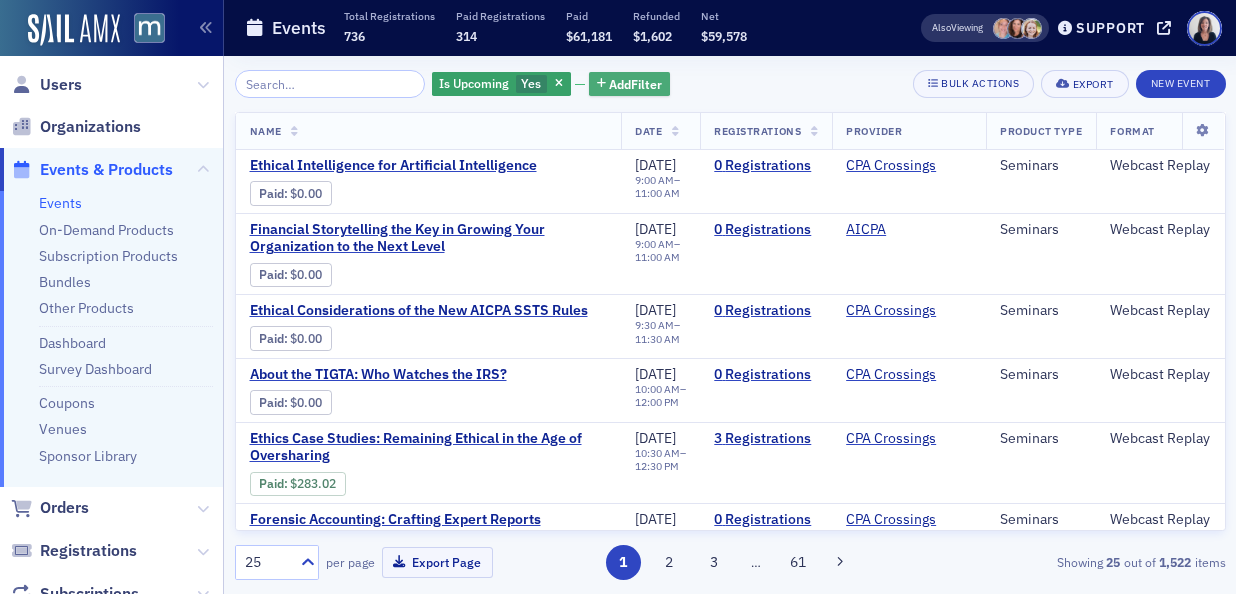 click on "Add  Filter" 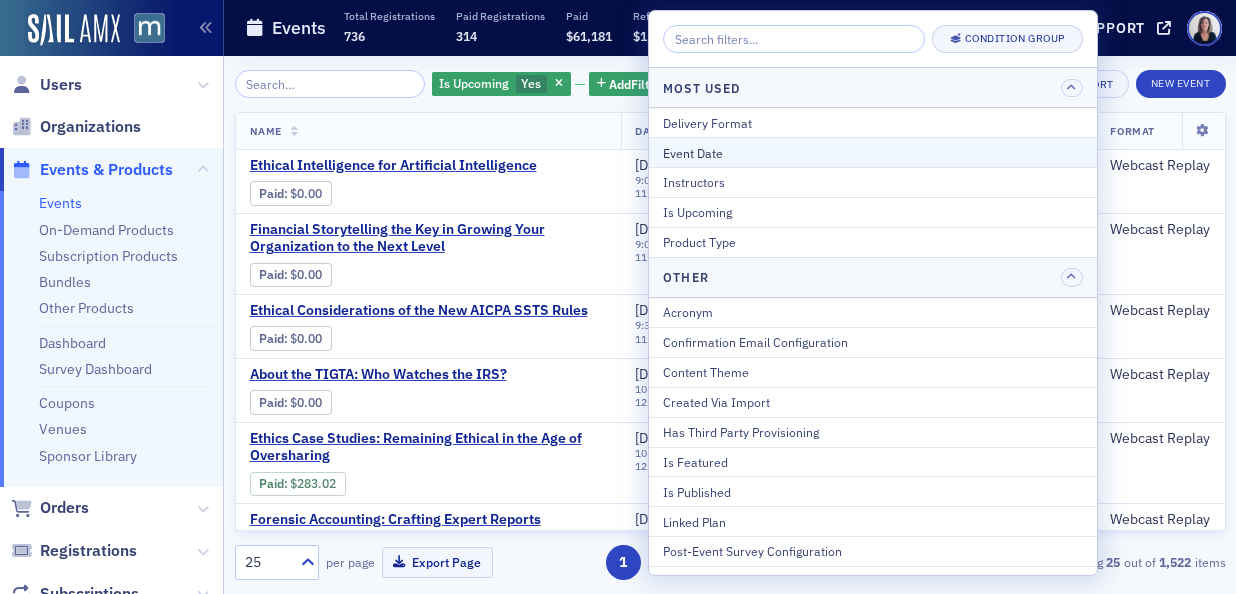 click on "Event Date" at bounding box center (873, 153) 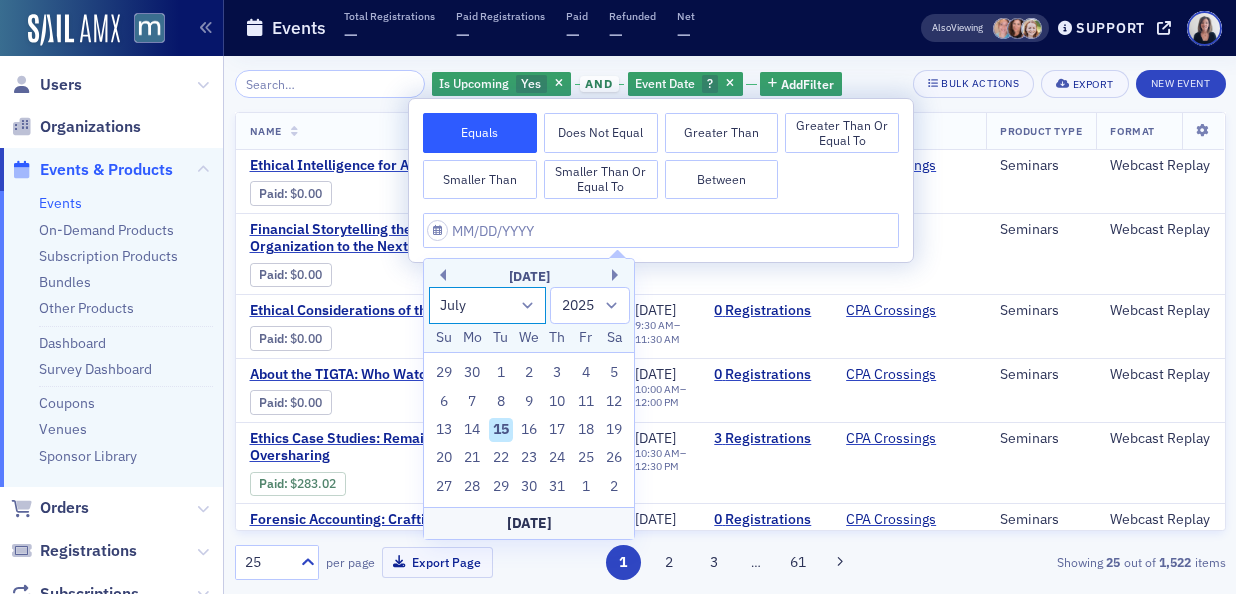 click on "January February March April May June July August September October November December" at bounding box center (488, 305) 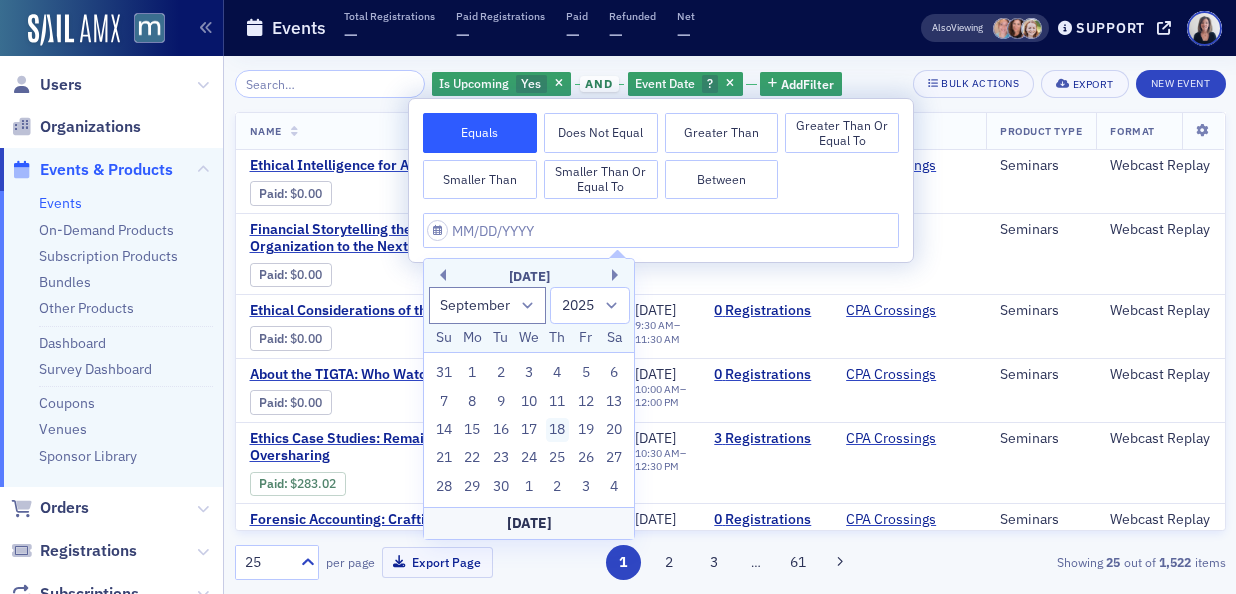 click on "18" at bounding box center (558, 430) 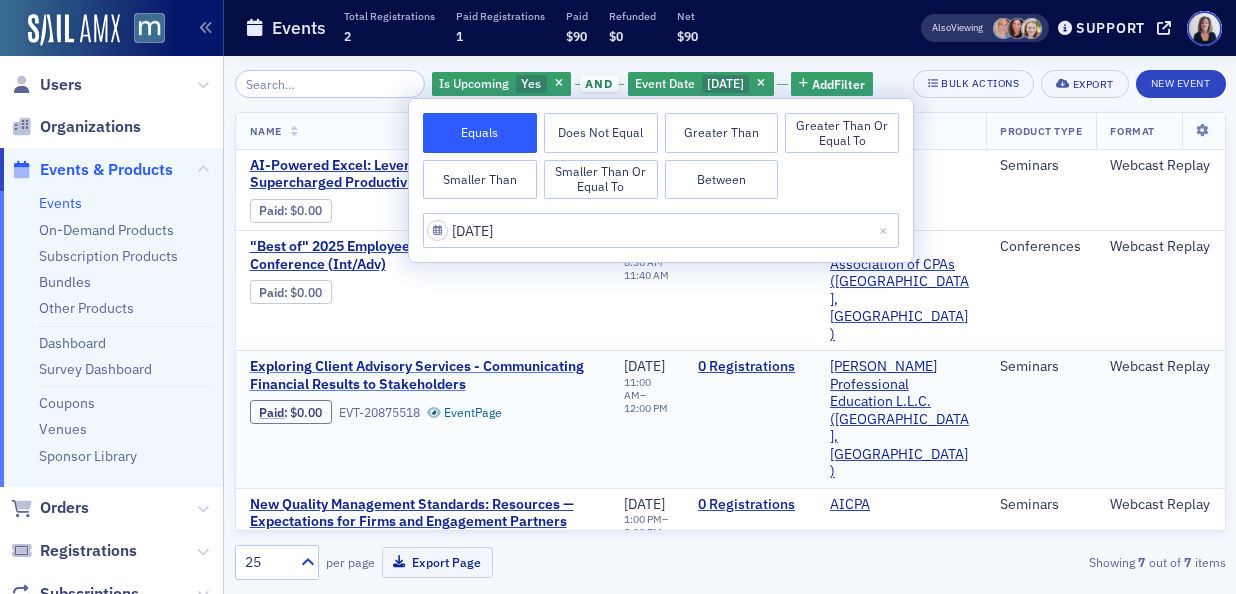 click on "Exploring Client Advisory Services - Communicating Financial Results to Stakeholders" 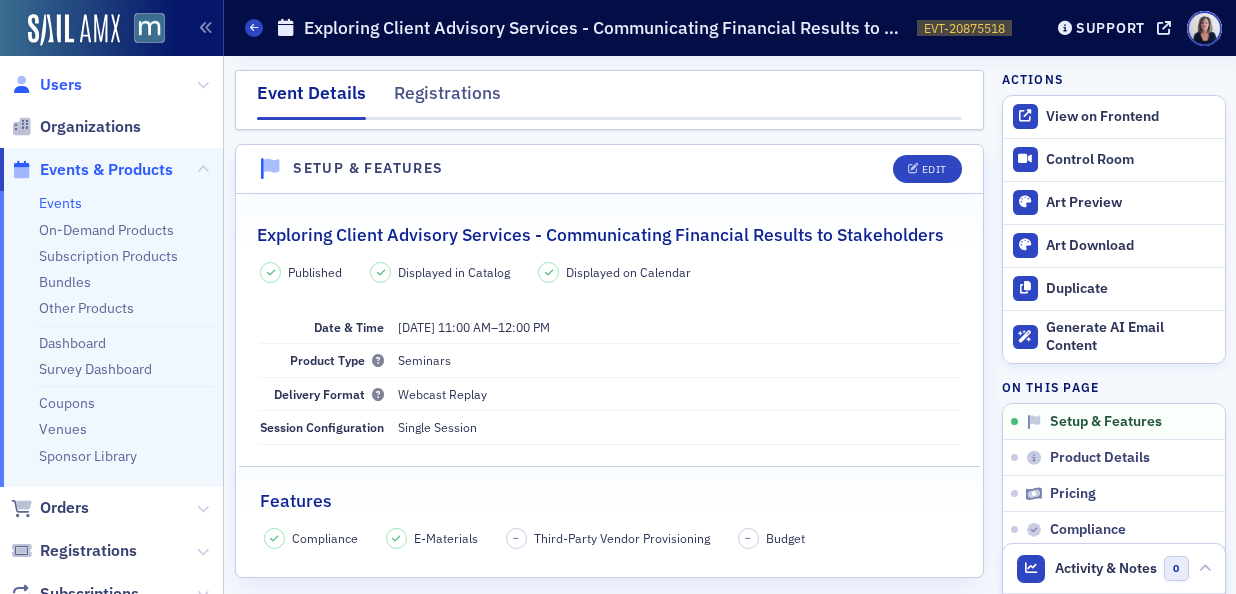 click on "Users" 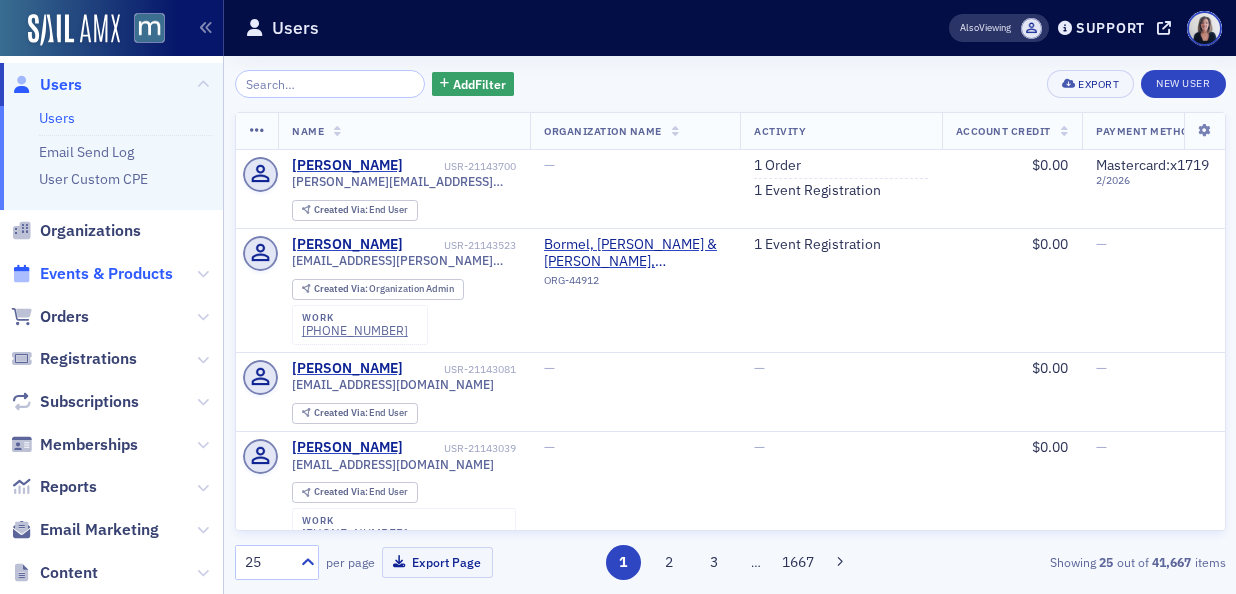 click on "Events & Products" 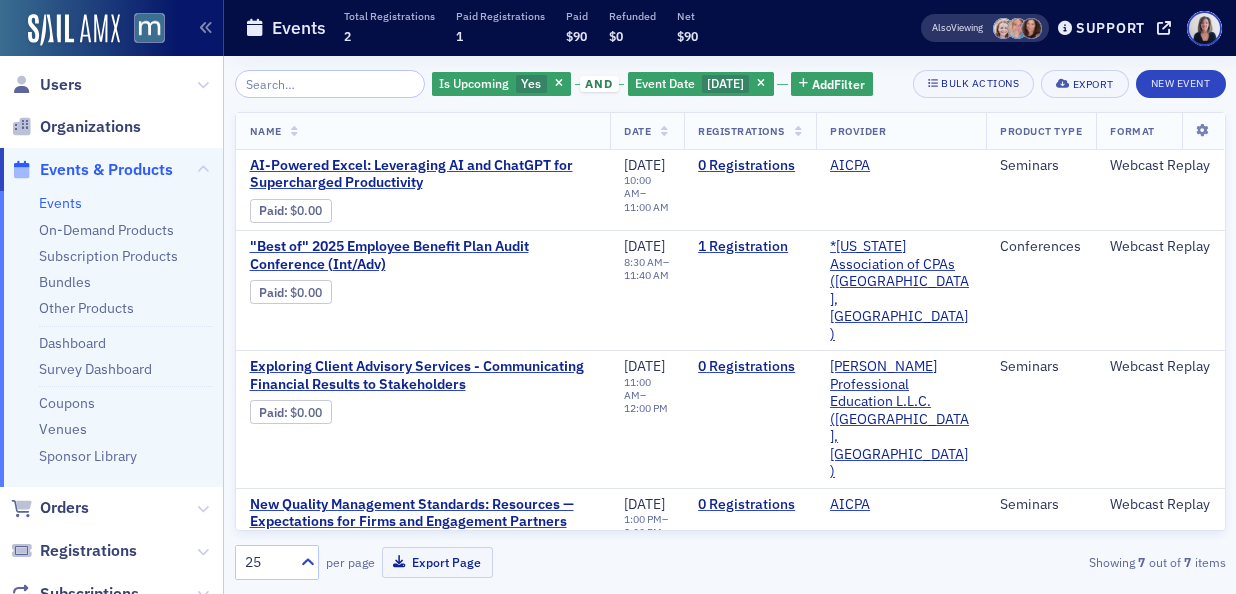 click 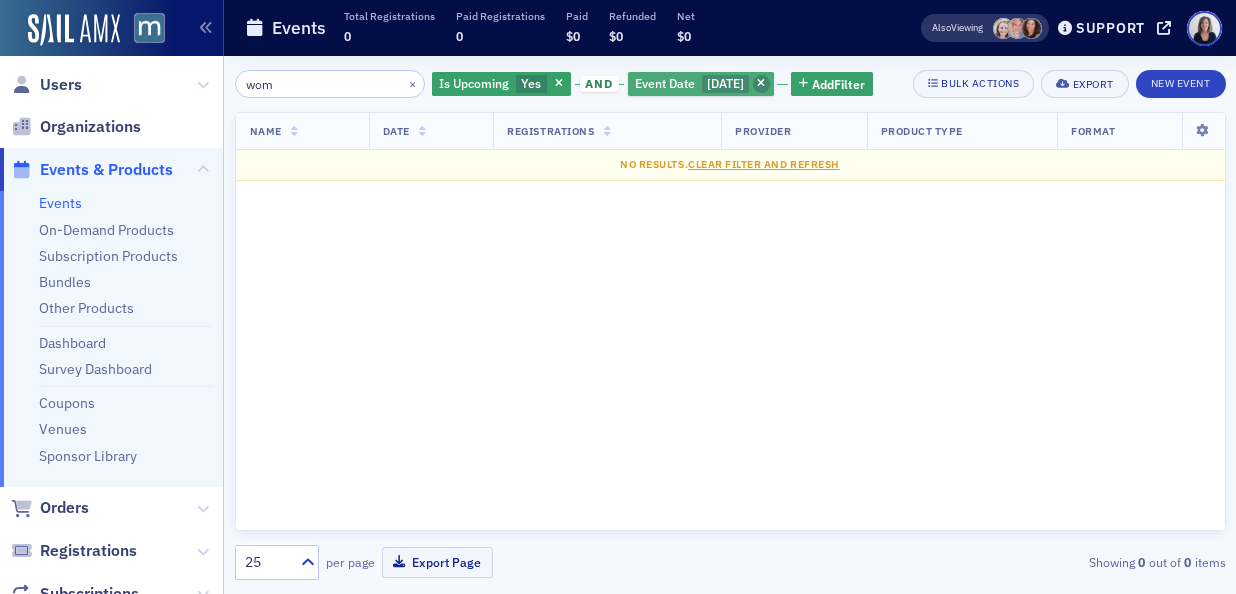 type on "wom" 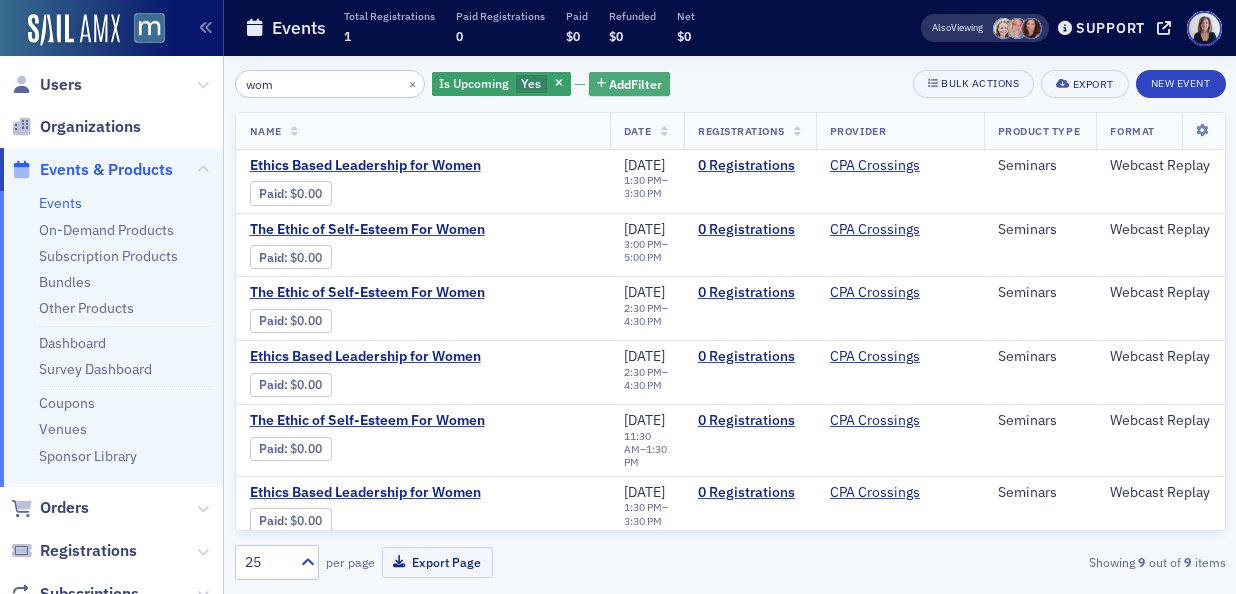 click on "Add  Filter" 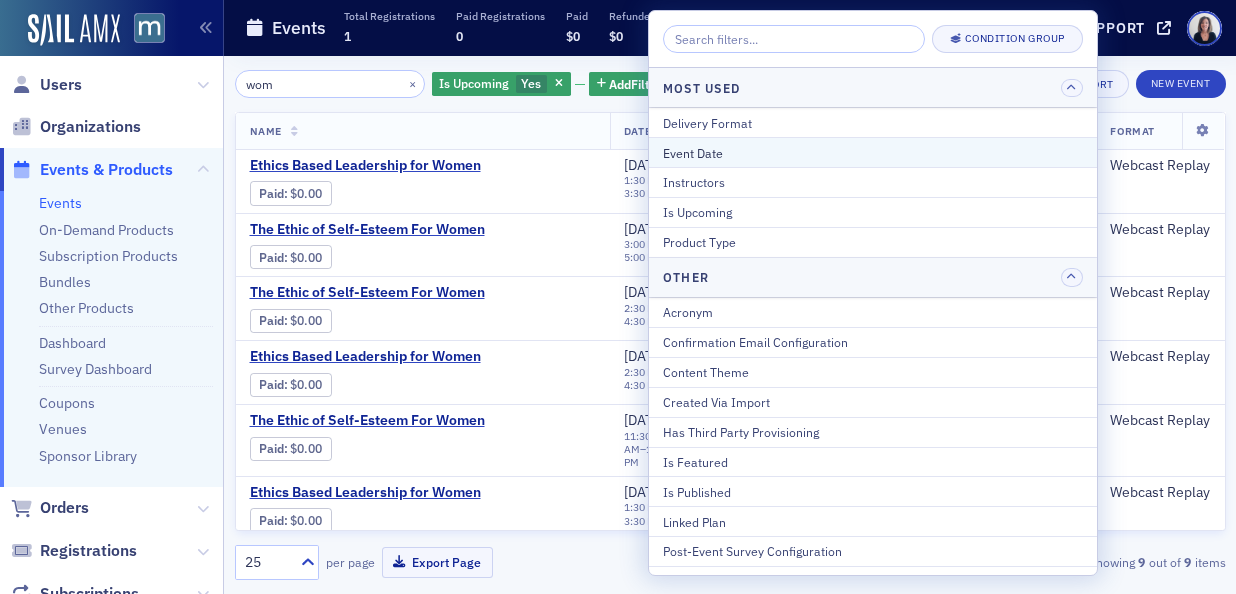 click on "Event Date" at bounding box center (873, 153) 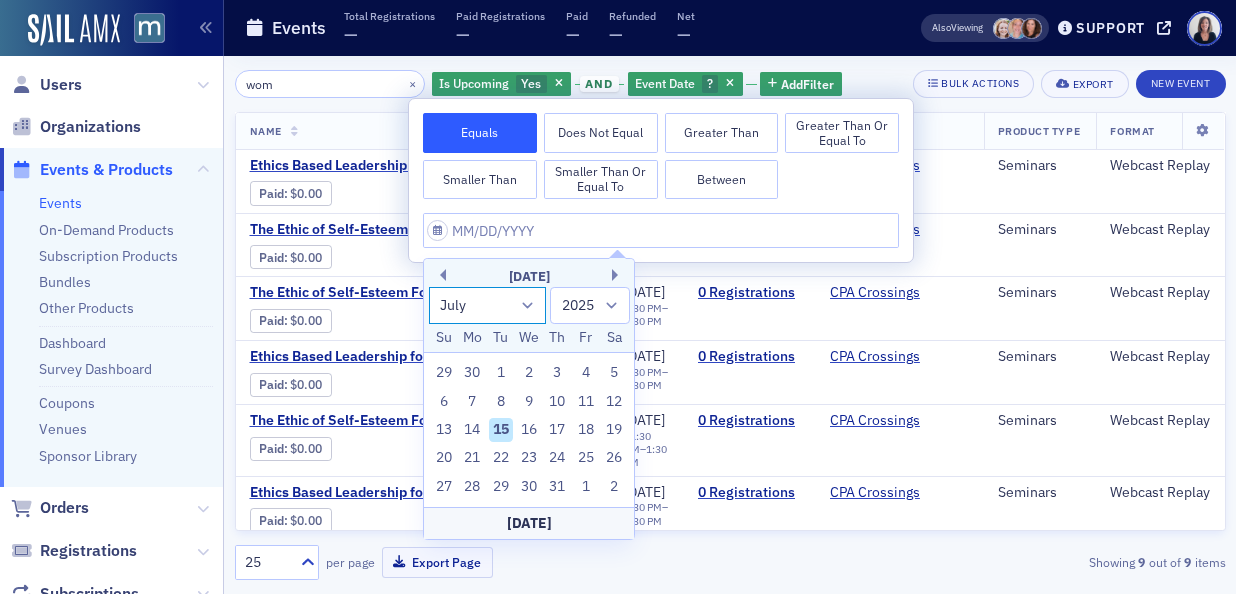 click on "January February March April May June July August September October November December" at bounding box center [488, 305] 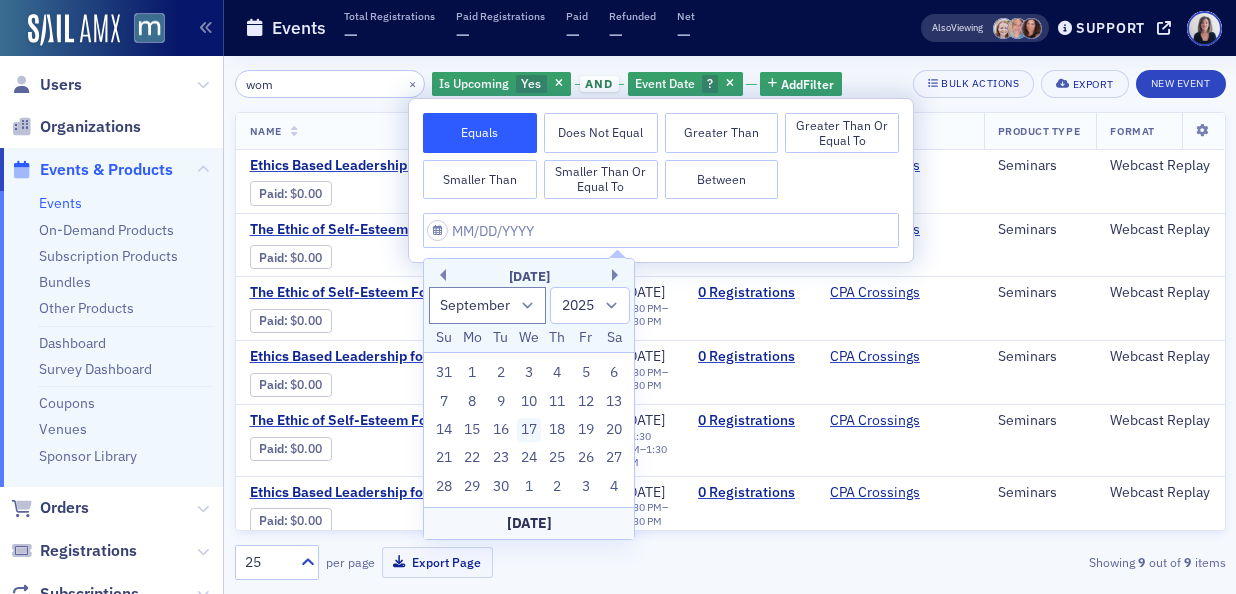 click on "17" at bounding box center [529, 430] 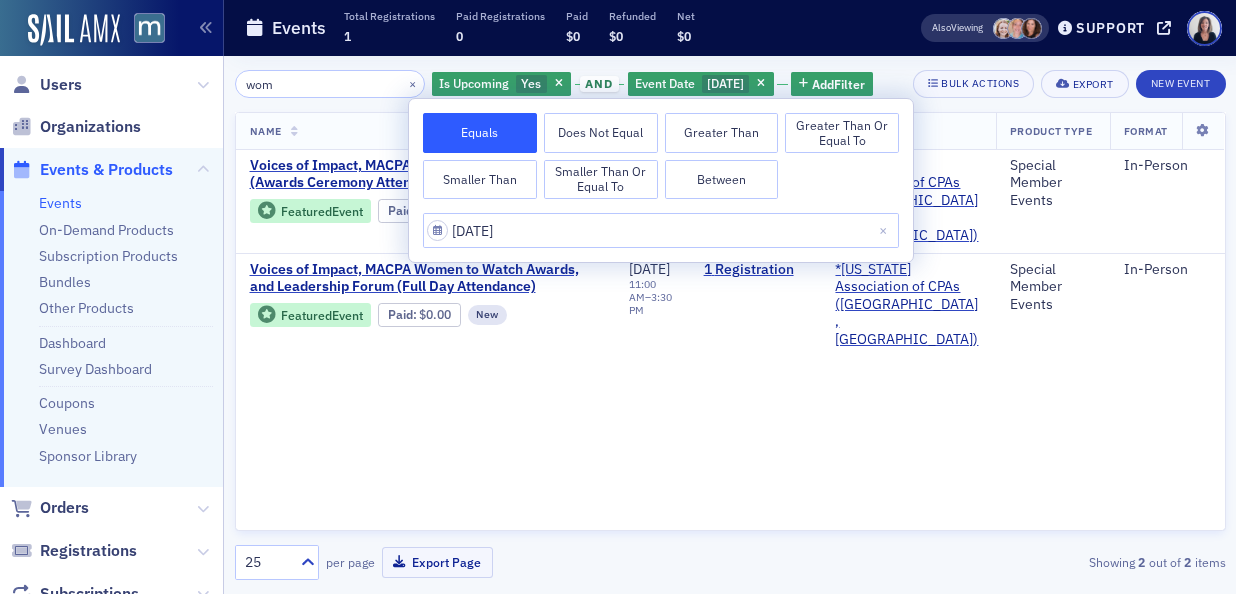 click on "Name   Date   Registrations   Provider   Product Type   Format   Voices of Impact, MACPA Women's to Watch Awards (Awards Ceremony Attendance) Featured  Event Paid :  $0.00 New EVT-20938247 Event  Page [DATE] 11:00 AM  –  1:00 PM 0   Registrations *[US_STATE] Association of CPAs (Timonium, [GEOGRAPHIC_DATA]) Special Member Events In-Person Voices of Impact, MACPA Women to Watch Awards, and Leadership Forum (Full Day Attendance) Featured  Event Paid :  $0.00 New EVT-20937797 Event  Page [DATE] 11:00 AM  –  3:30 PM 1   Registration *[US_STATE] Association of CPAs ([GEOGRAPHIC_DATA], [GEOGRAPHIC_DATA]) Special Member Events In-Person" 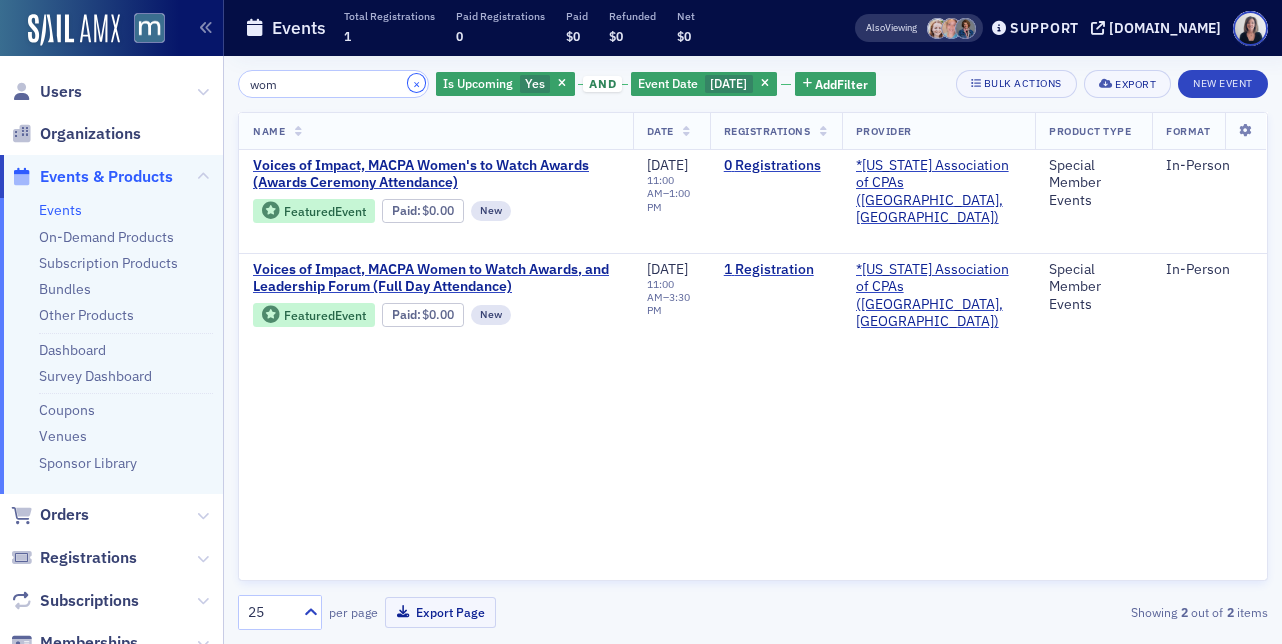 click on "×" 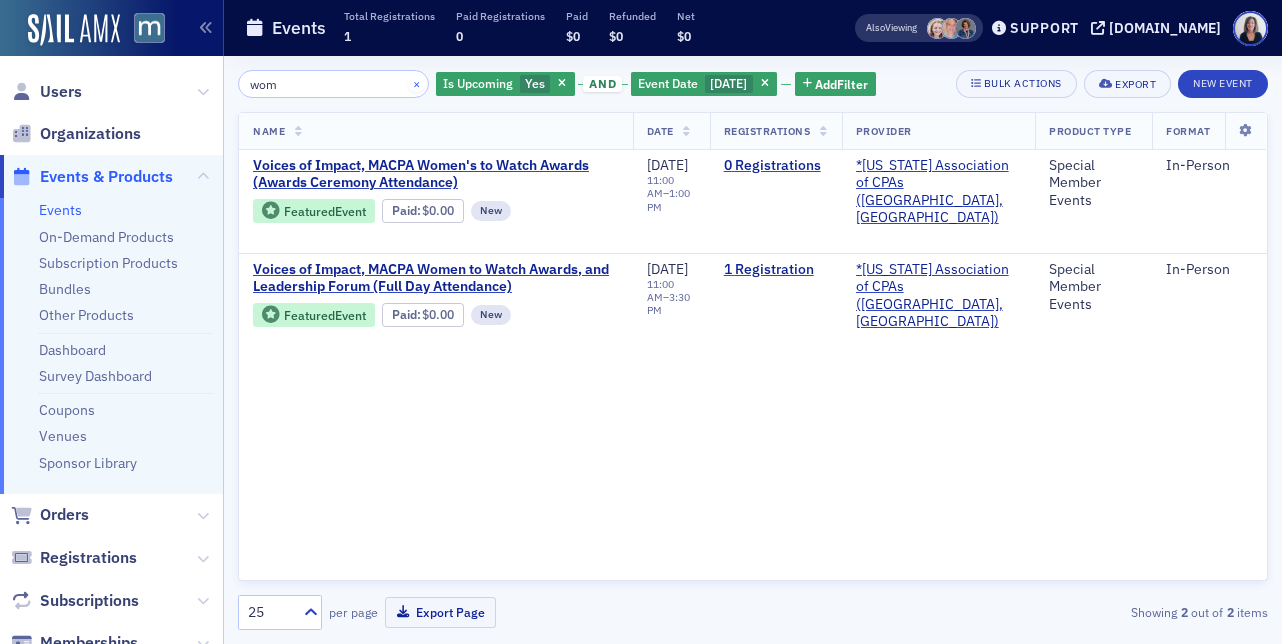 type 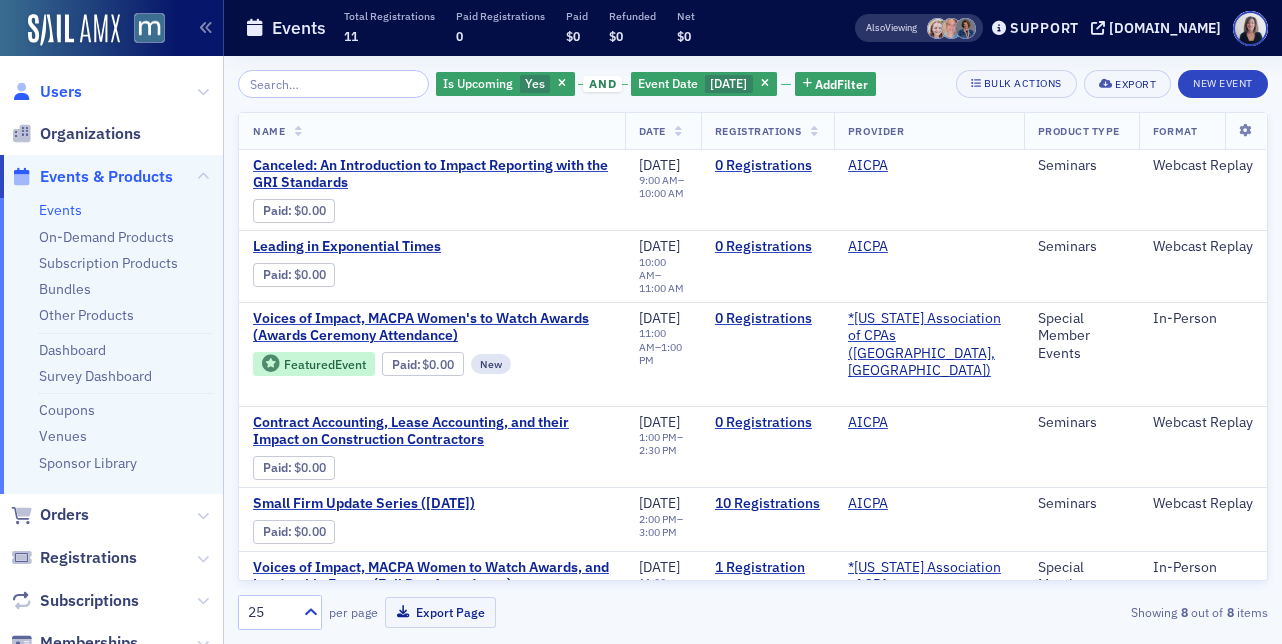 click on "Users" 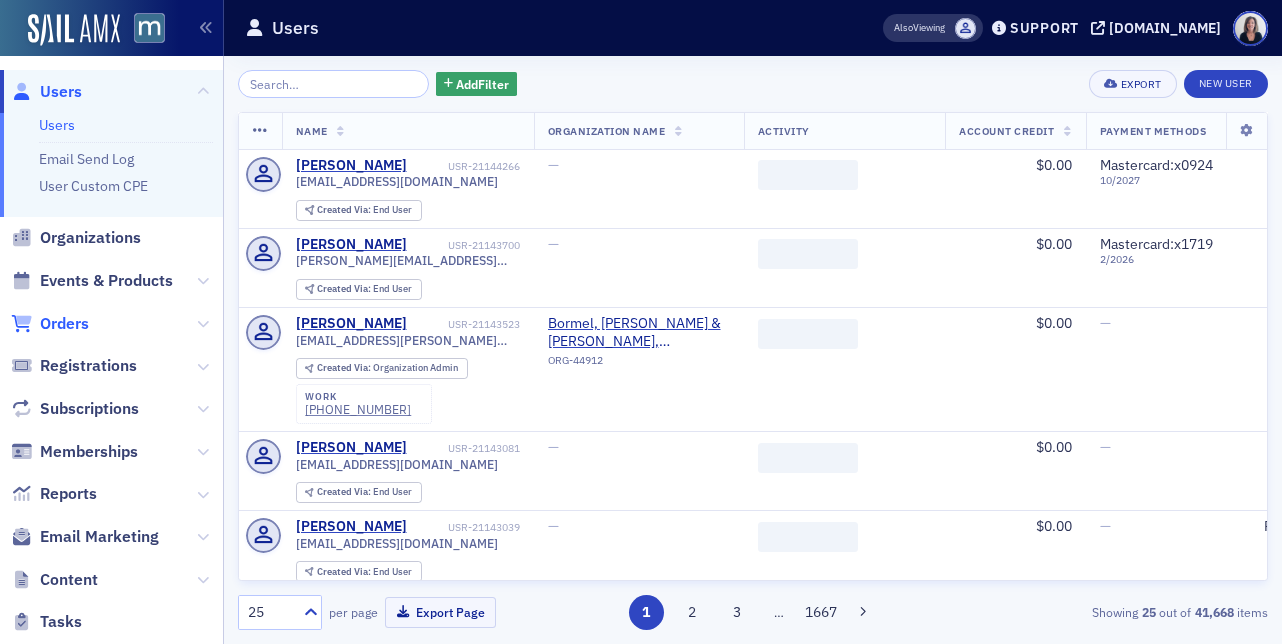 click on "Orders" 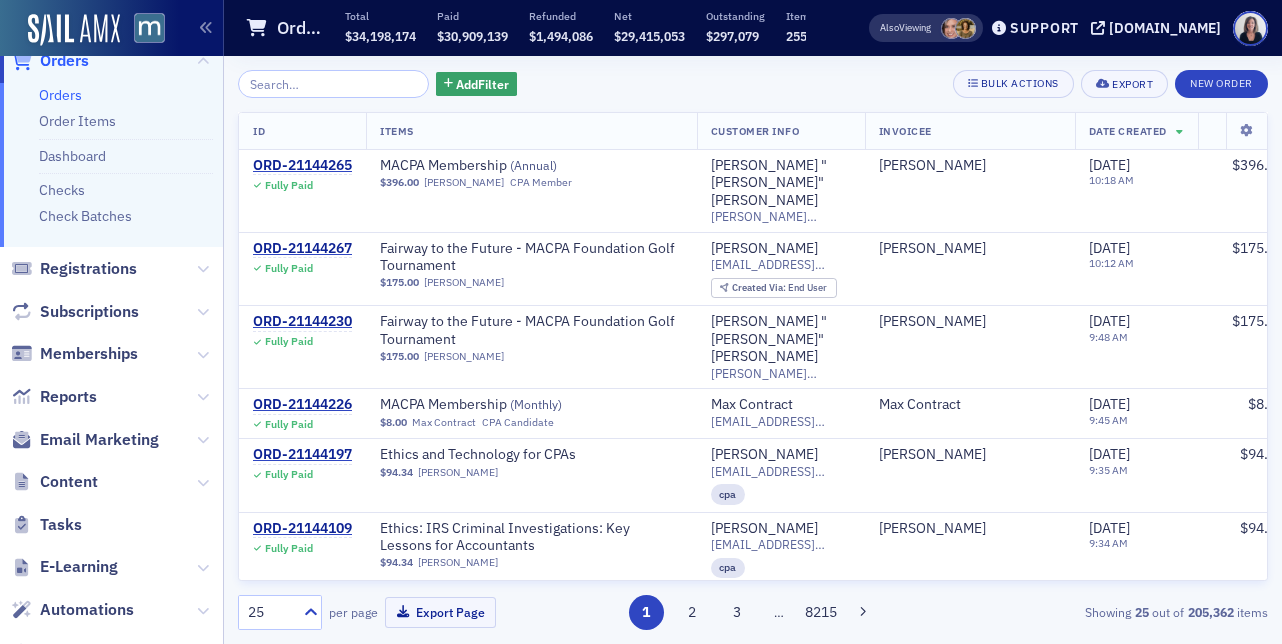 scroll, scrollTop: 161, scrollLeft: 0, axis: vertical 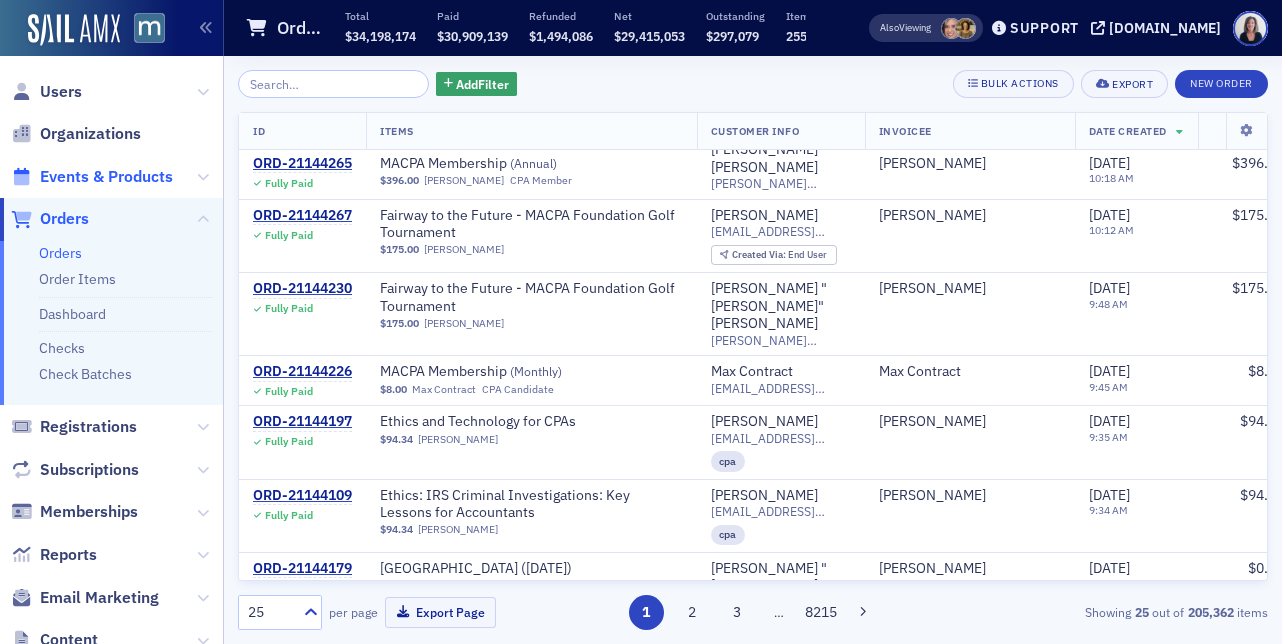 click on "Events & Products" 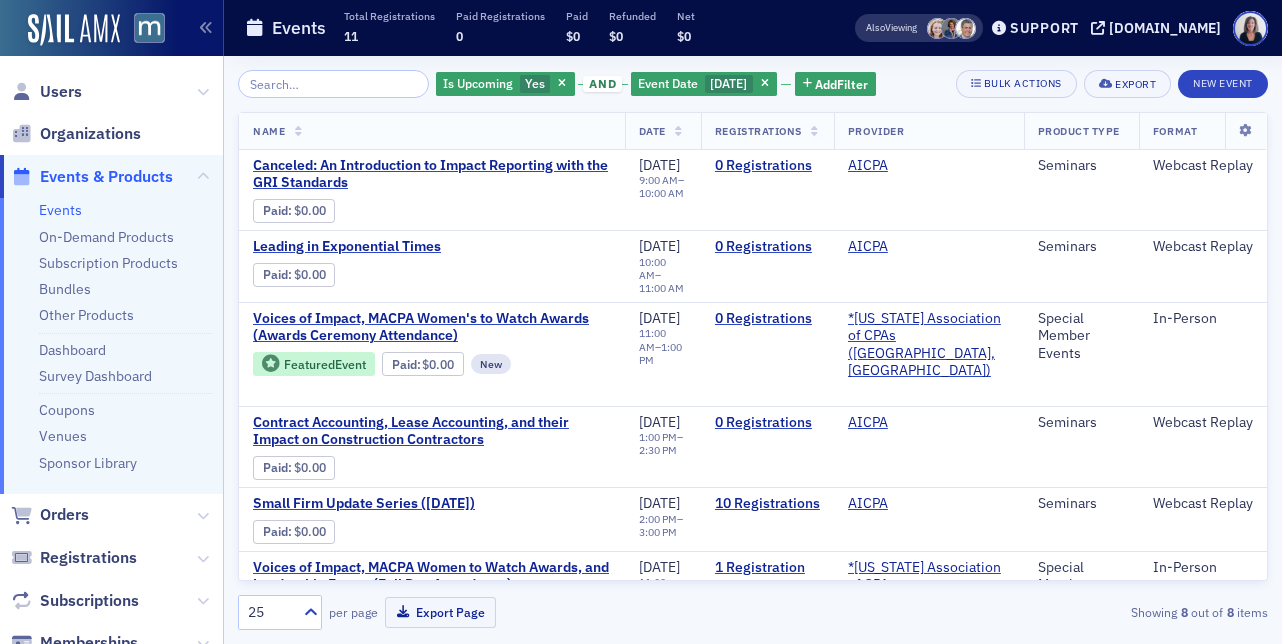 click on "Events & Products" 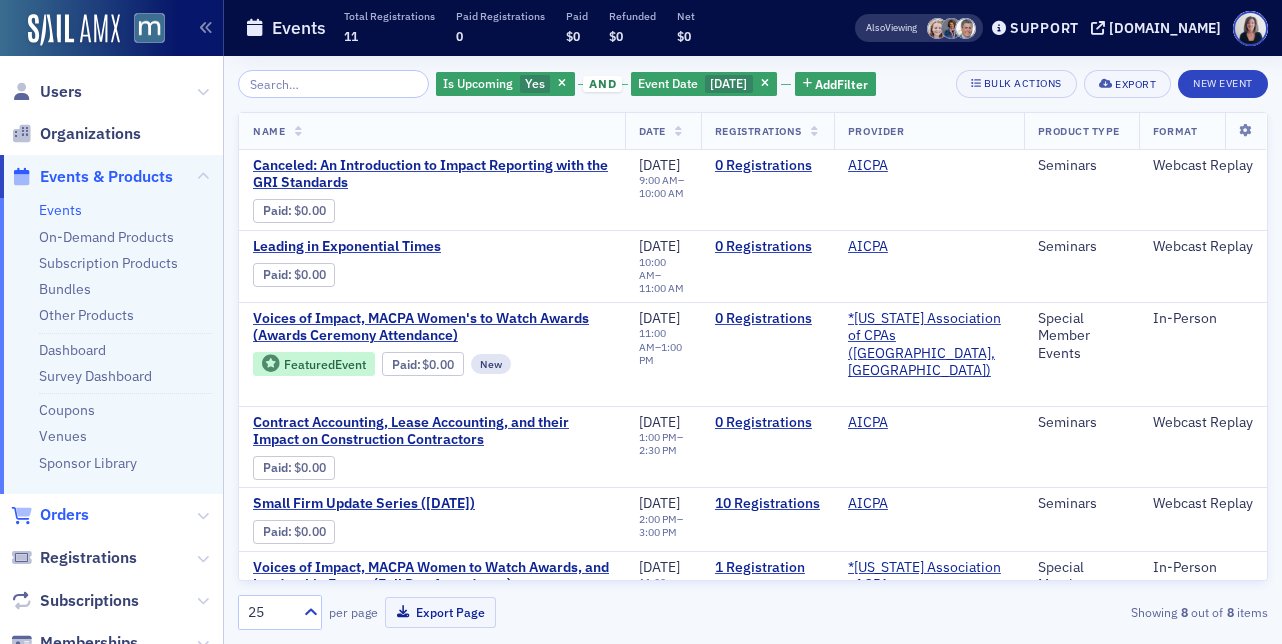 click on "Orders" 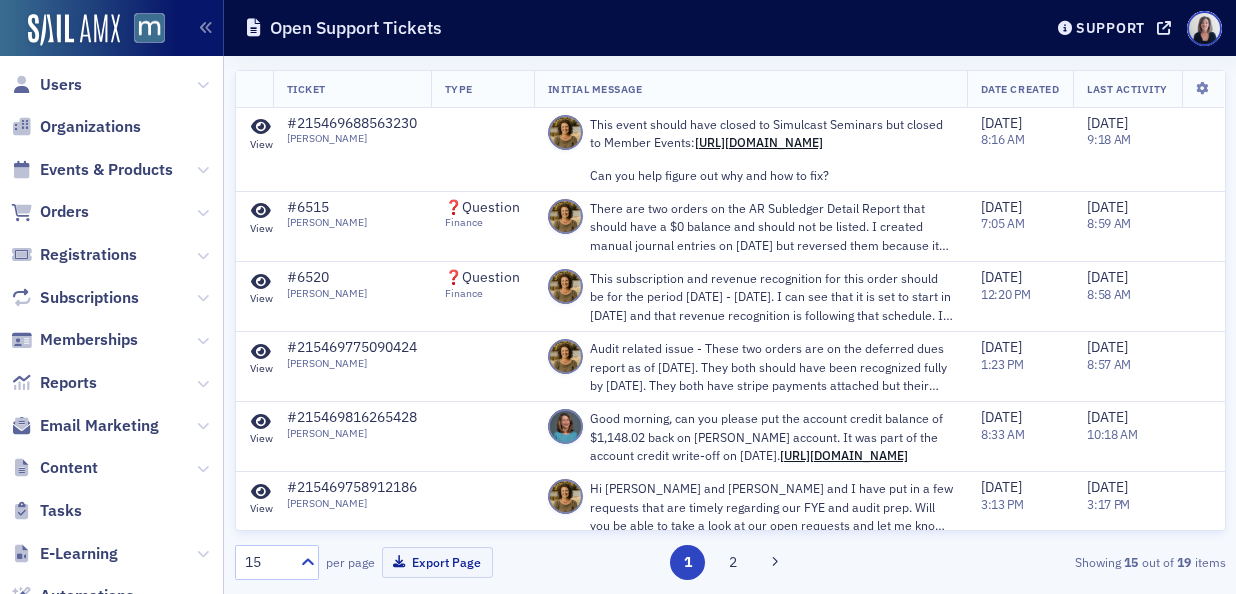 scroll, scrollTop: 0, scrollLeft: 0, axis: both 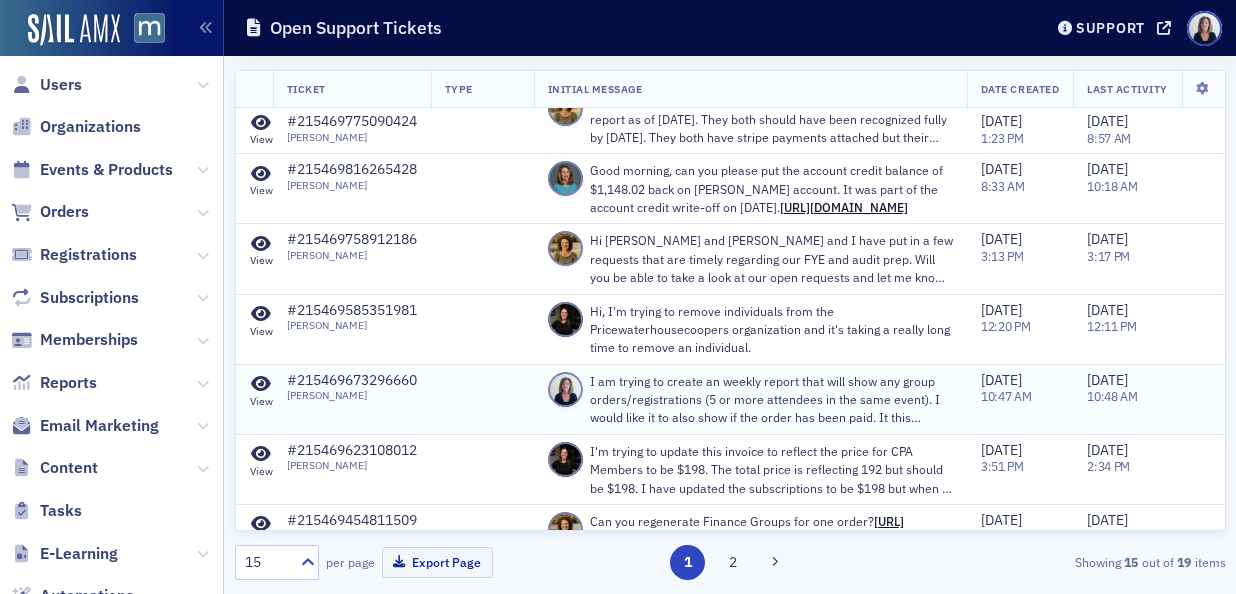 click 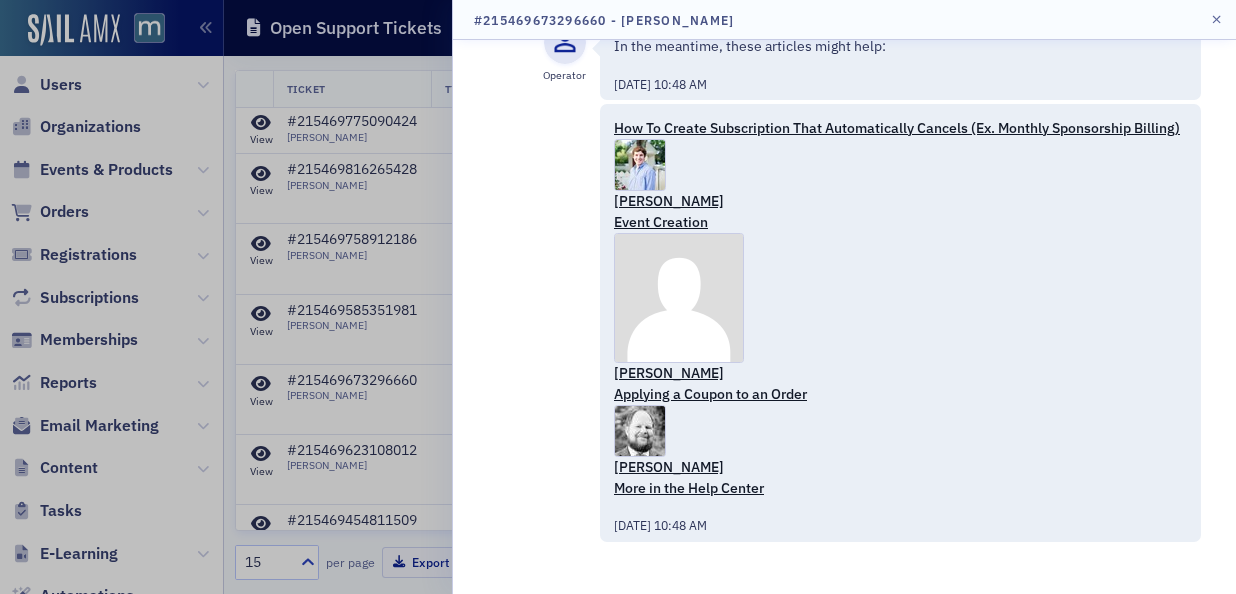 scroll, scrollTop: 0, scrollLeft: 0, axis: both 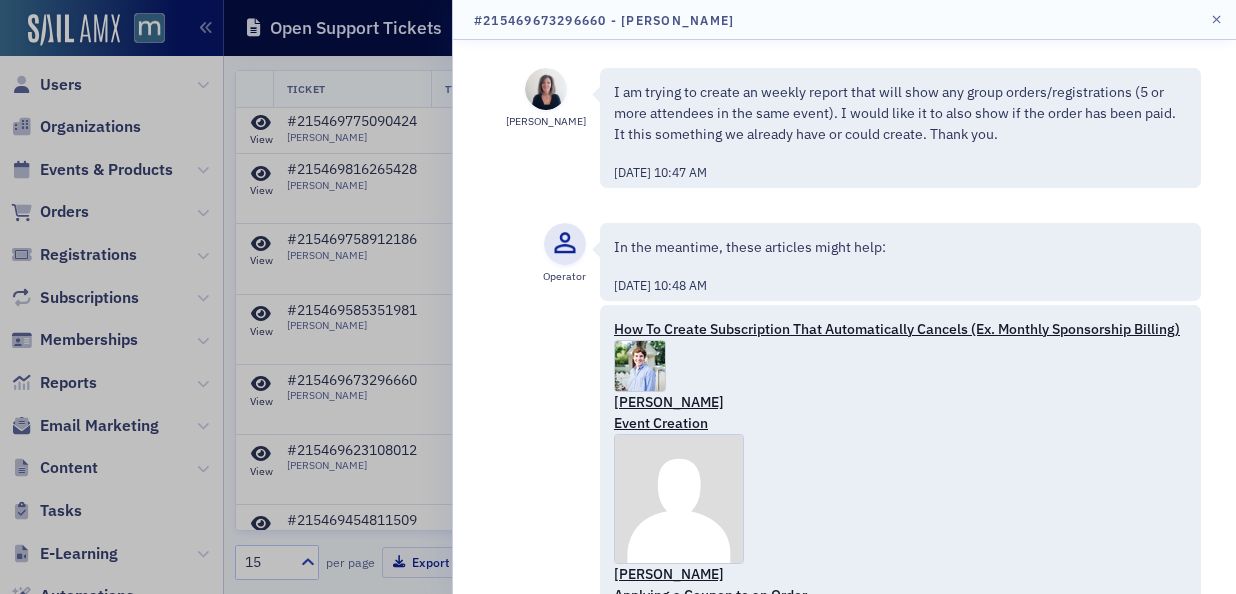 click at bounding box center (618, 297) 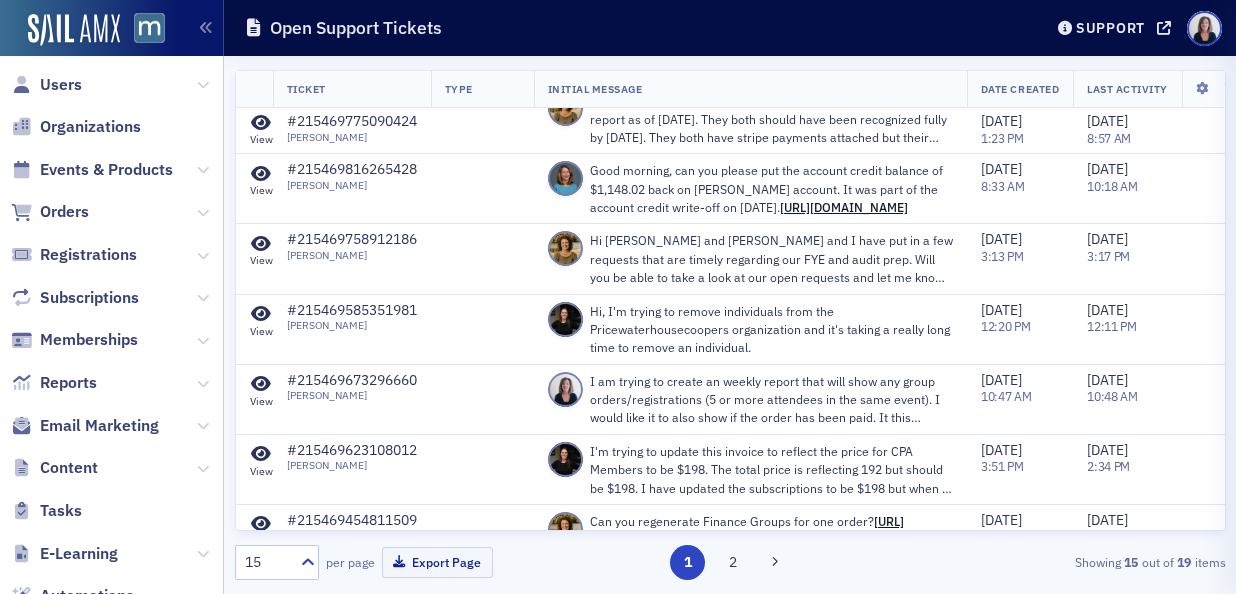 click at bounding box center (618, 297) 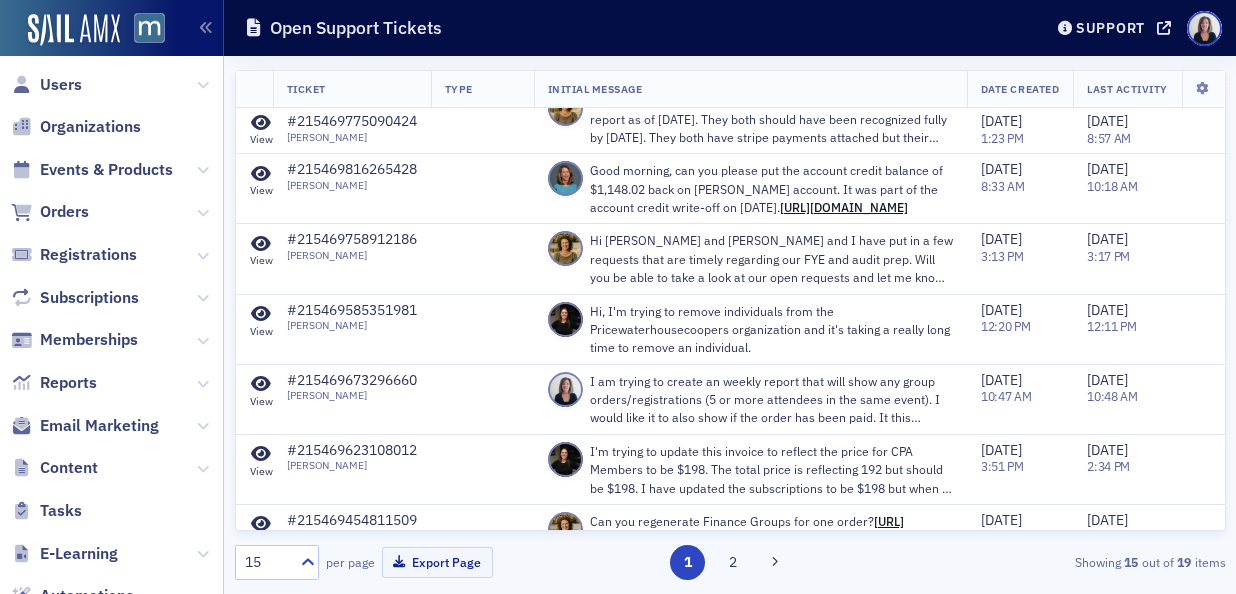click 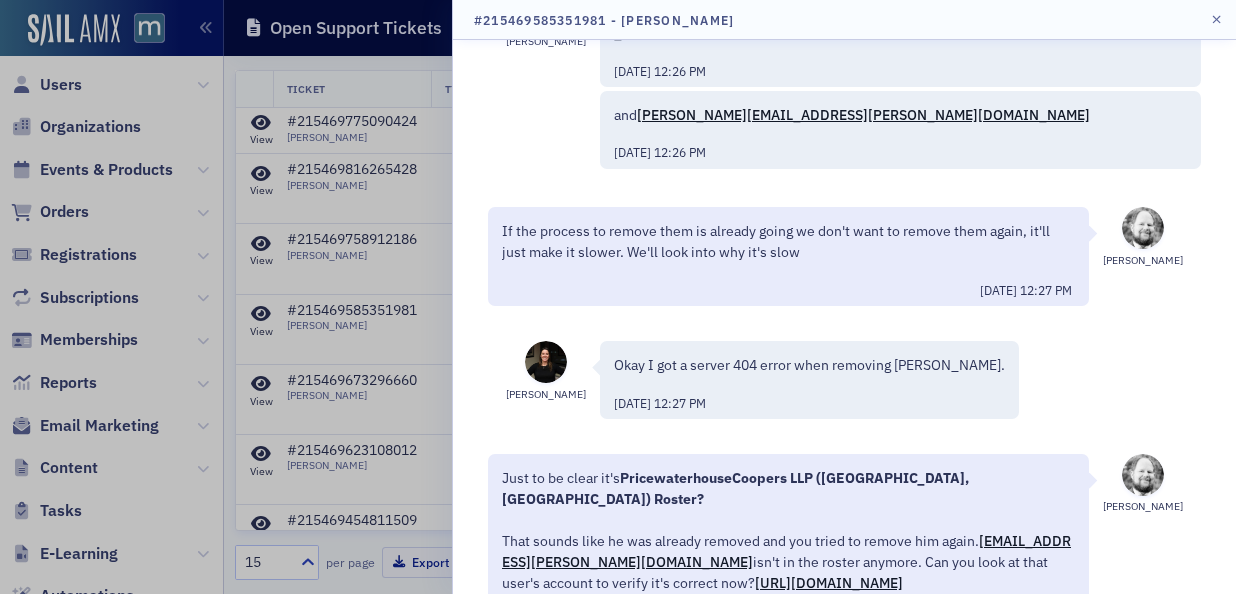 scroll, scrollTop: 709, scrollLeft: 0, axis: vertical 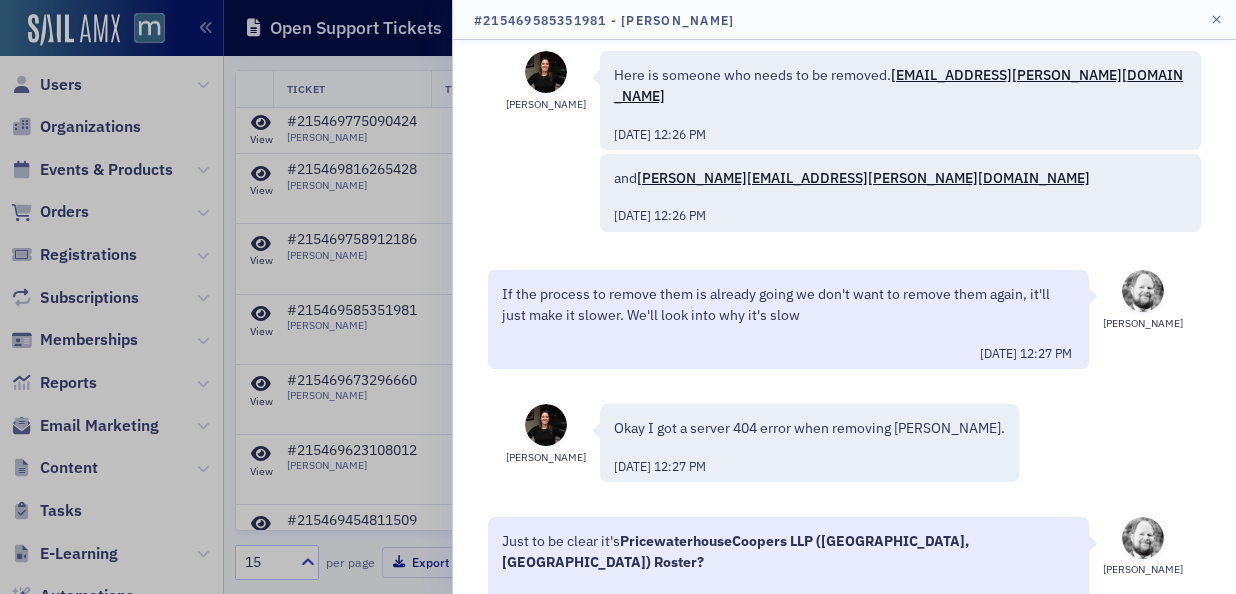 click at bounding box center (618, 297) 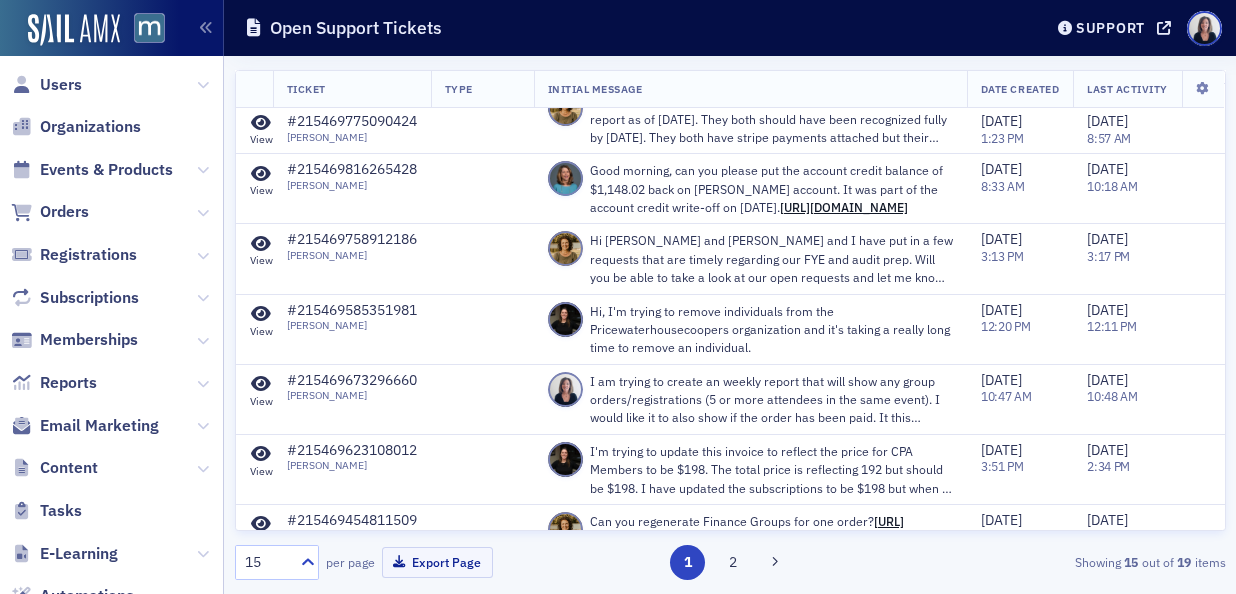 click 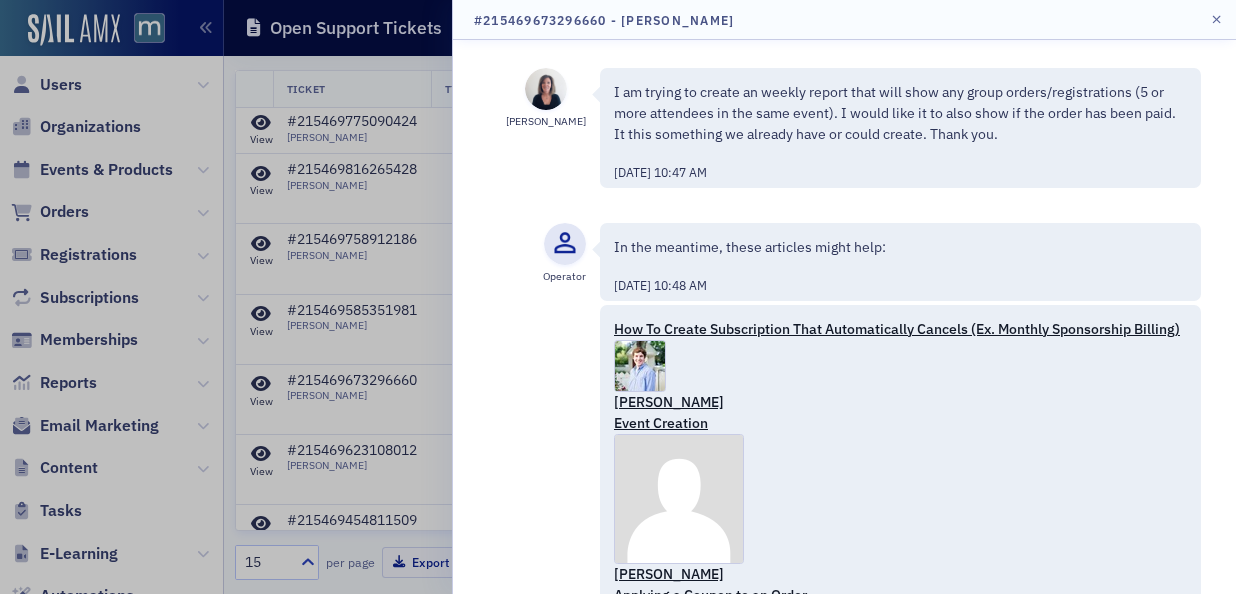 scroll, scrollTop: 201, scrollLeft: 0, axis: vertical 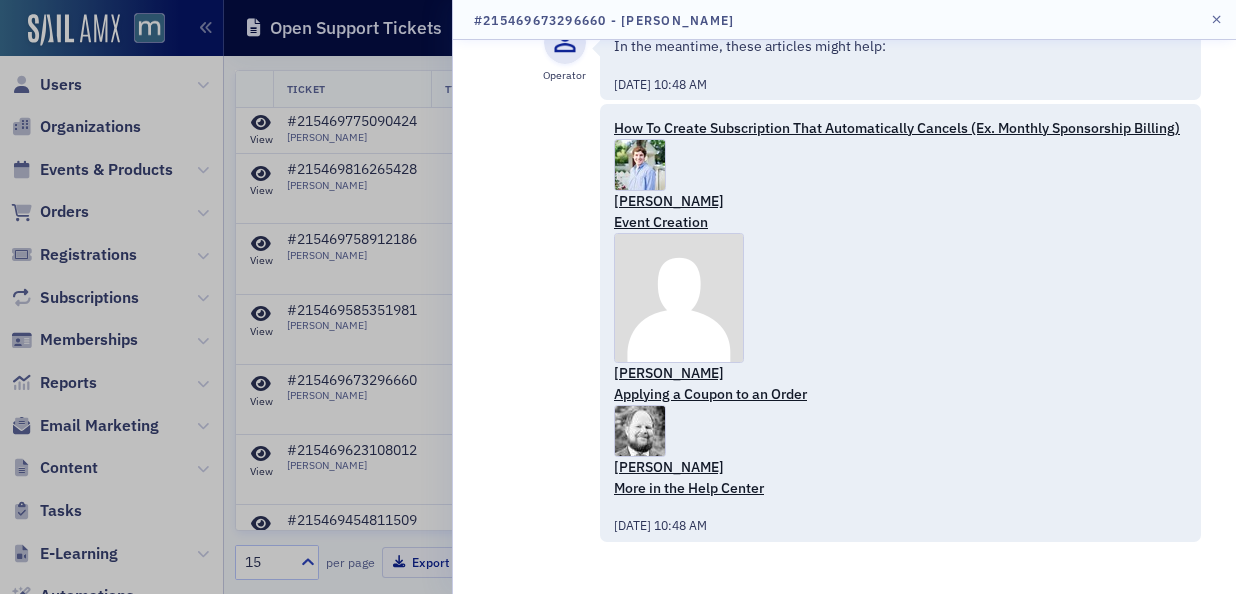 click on "How To Create Subscription That Automatically Cancels (Ex. Monthly Sponsorship Billing)
Luke Abell
Event Creation
Kevin Cook
Applying a Coupon to an Order
Aidan Sullivan
More in the Help Center 7/1/2025   10:48 AM" at bounding box center [844, 338] 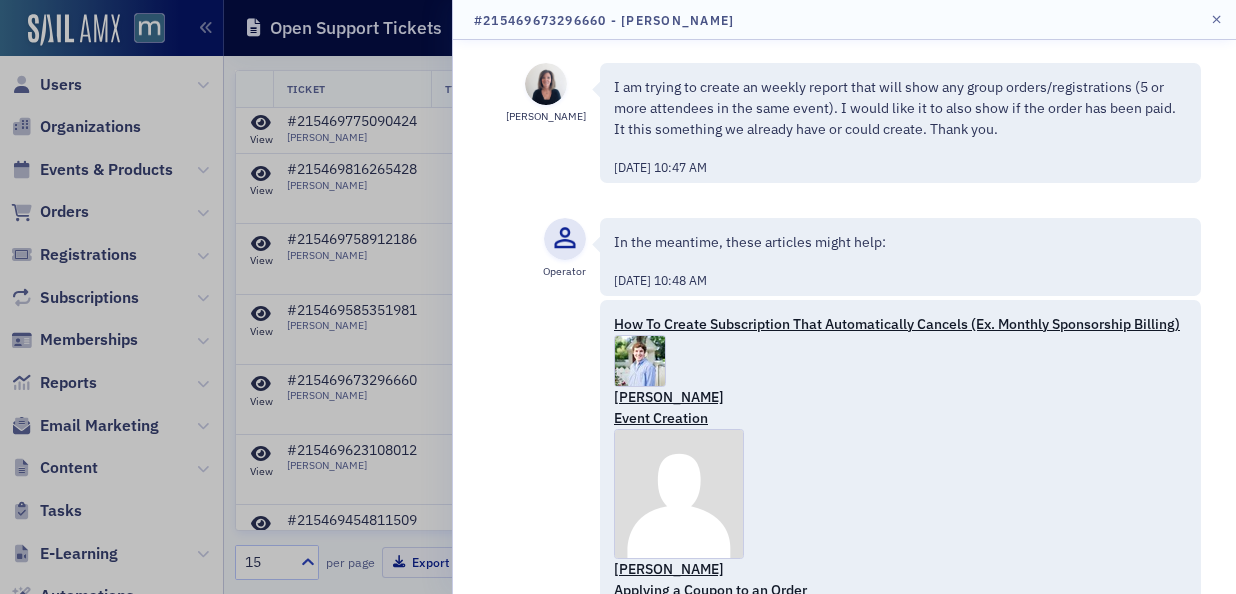 scroll, scrollTop: 0, scrollLeft: 0, axis: both 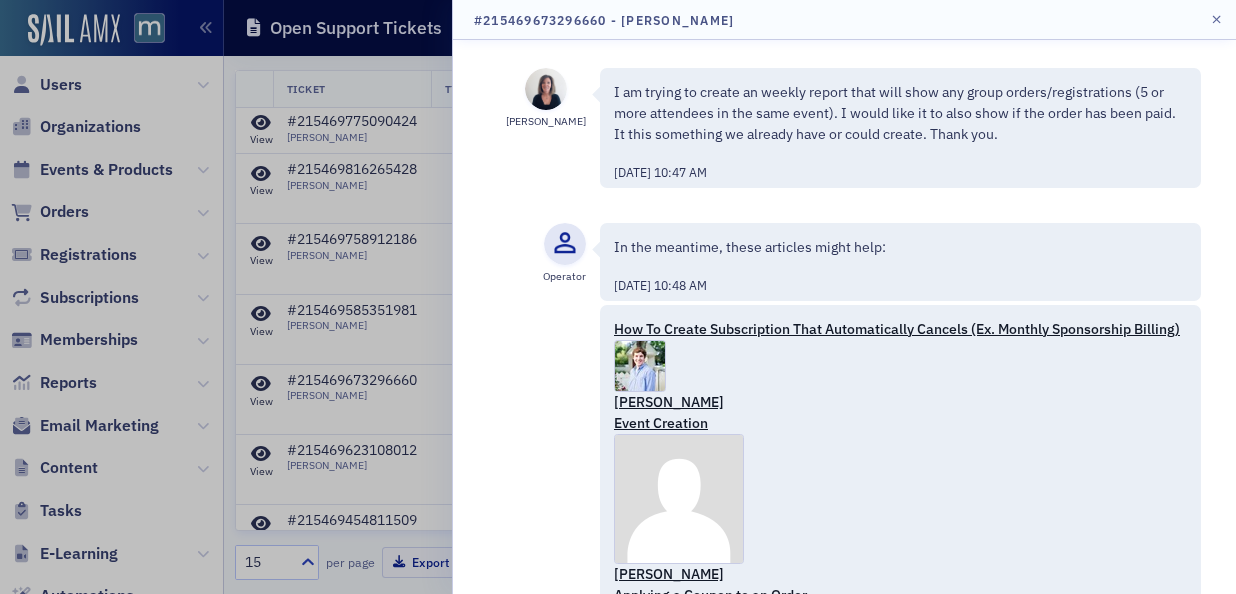 click on "7/1/2025   10:47 AM" at bounding box center [900, 170] 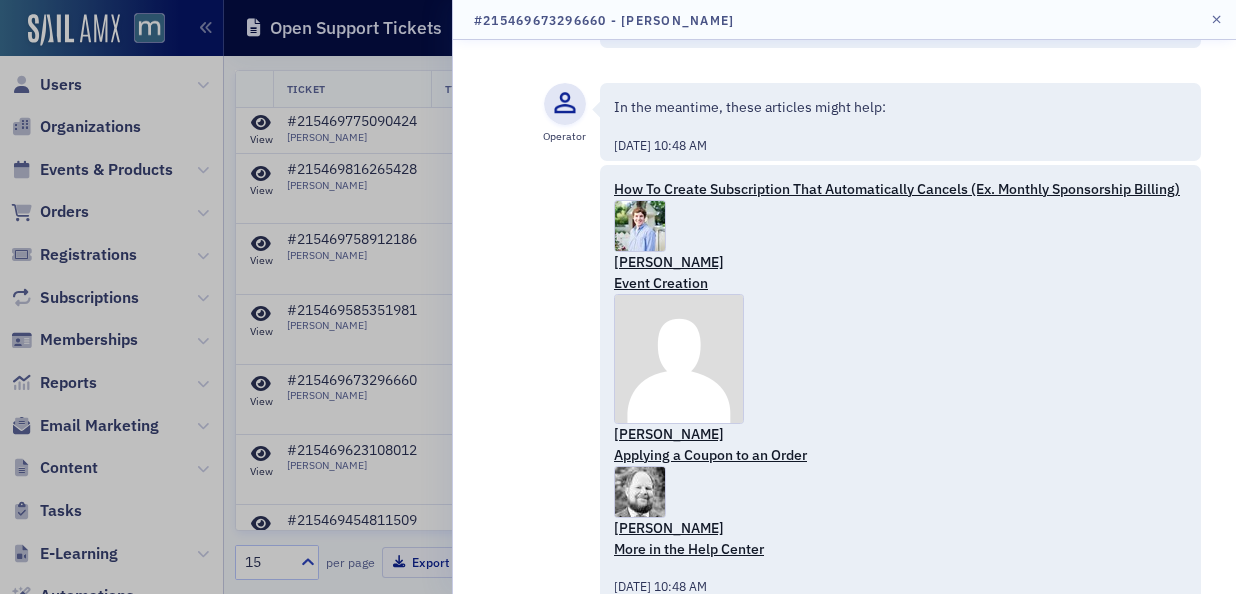 scroll, scrollTop: 201, scrollLeft: 0, axis: vertical 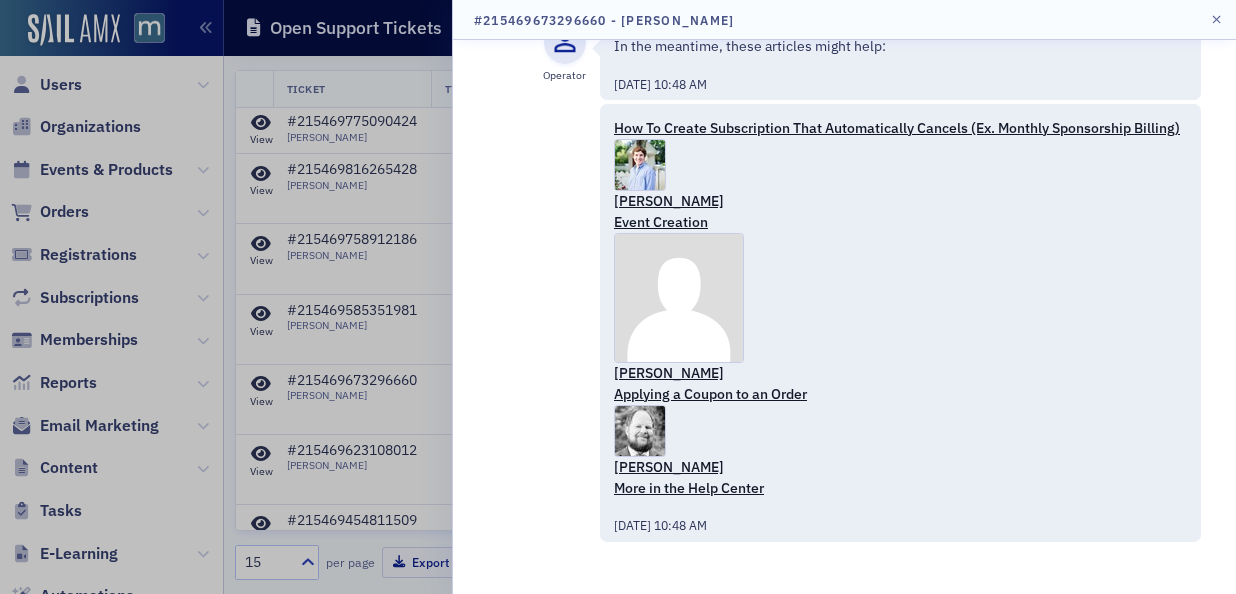 click on "More in the Help Center" at bounding box center [900, 488] 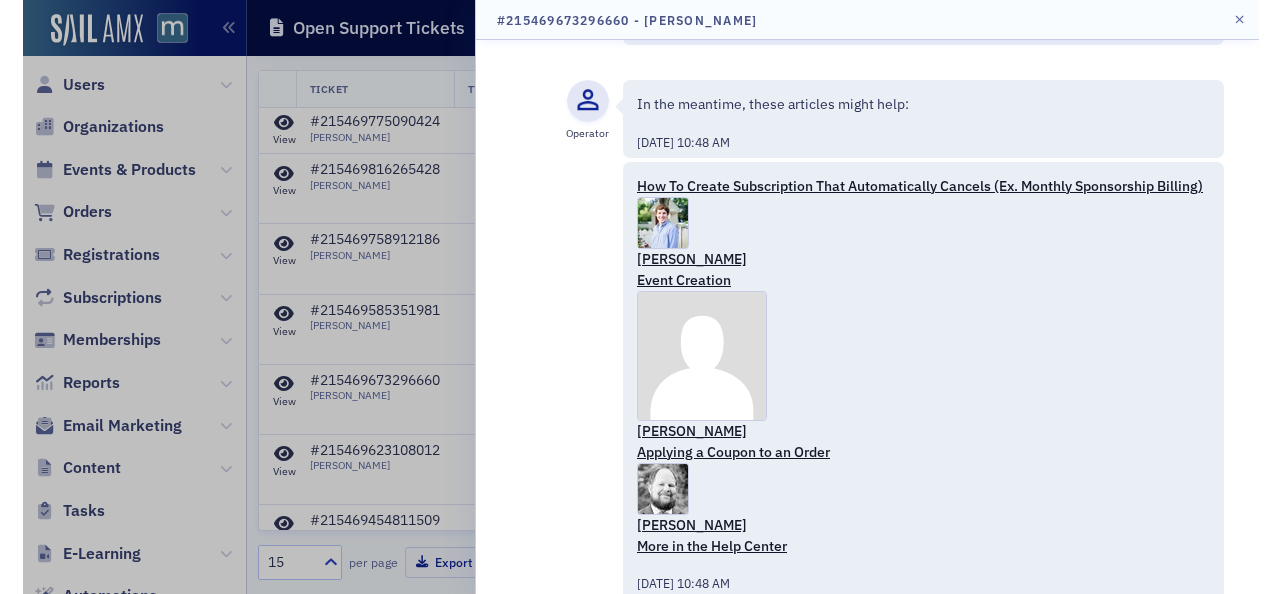 scroll, scrollTop: 201, scrollLeft: 0, axis: vertical 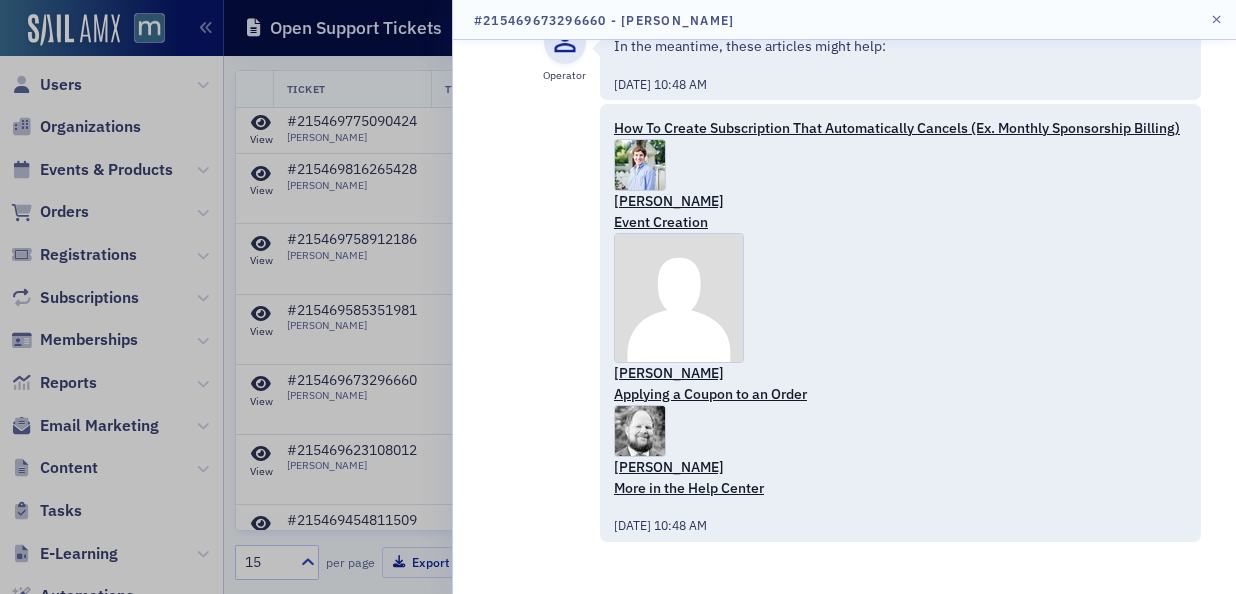 click on "How To Create Subscription That Automatically Cancels (Ex. Monthly Sponsorship Billing)
Luke Abell
Event Creation
Kevin Cook
Applying a Coupon to an Order
Aidan Sullivan
More in the Help Center 7/1/2025   10:48 AM" at bounding box center [844, 324] 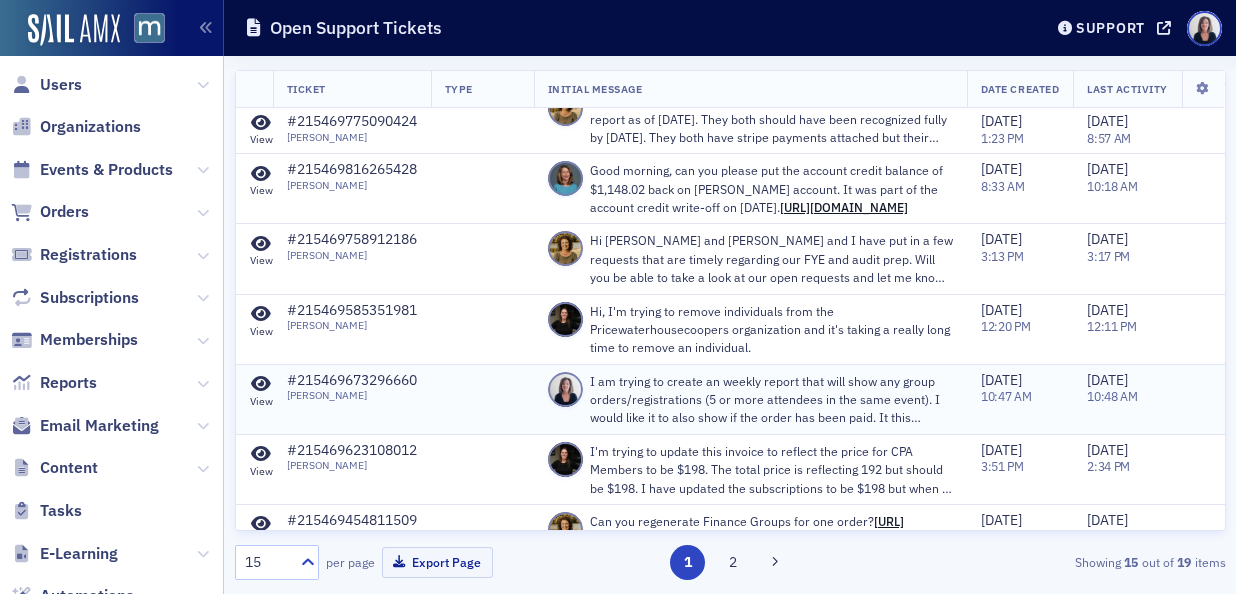 click on "#215469673296660" 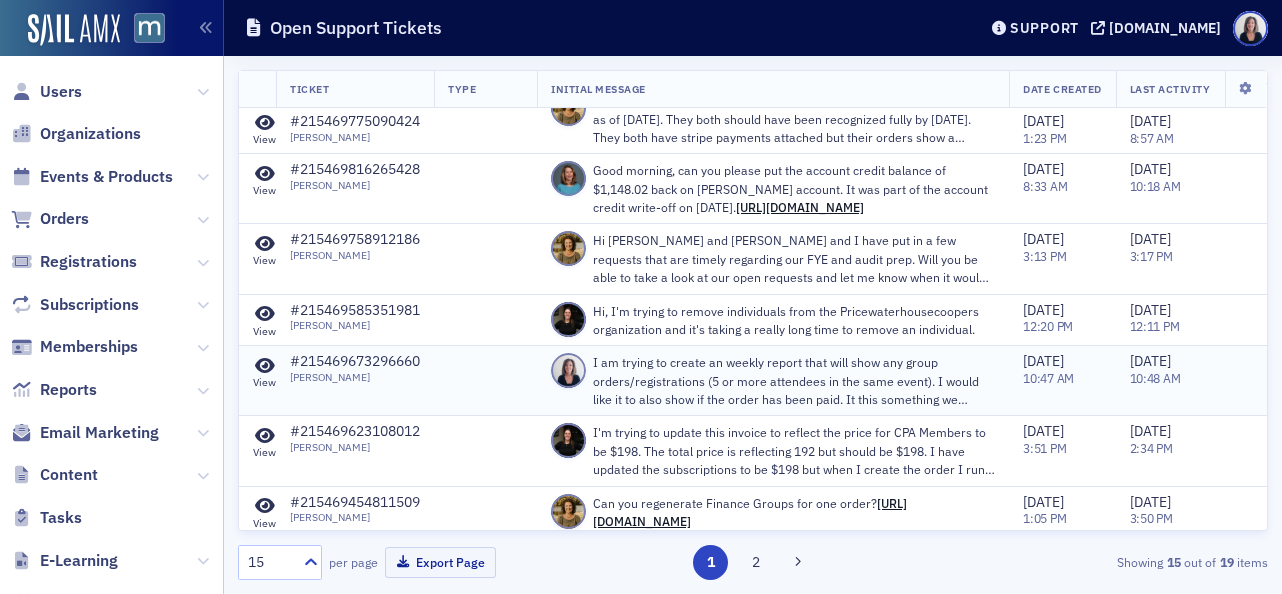 click on "I am trying to create an weekly report that will show any group orders/registrations (5 or more attendees in the same event).  I would like it to also show if the order has been paid.  It this something we already have or could create.  Thank you." 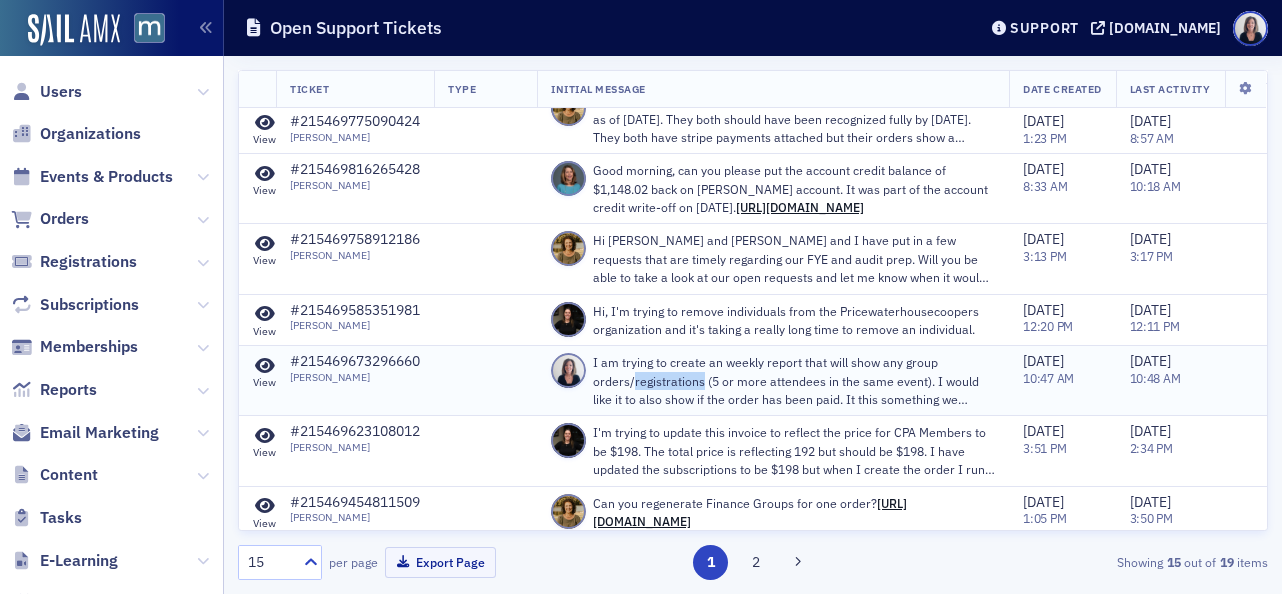 click on "I am trying to create an weekly report that will show any group orders/registrations (5 or more attendees in the same event).  I would like it to also show if the order has been paid.  It this something we already have or could create.  Thank you." 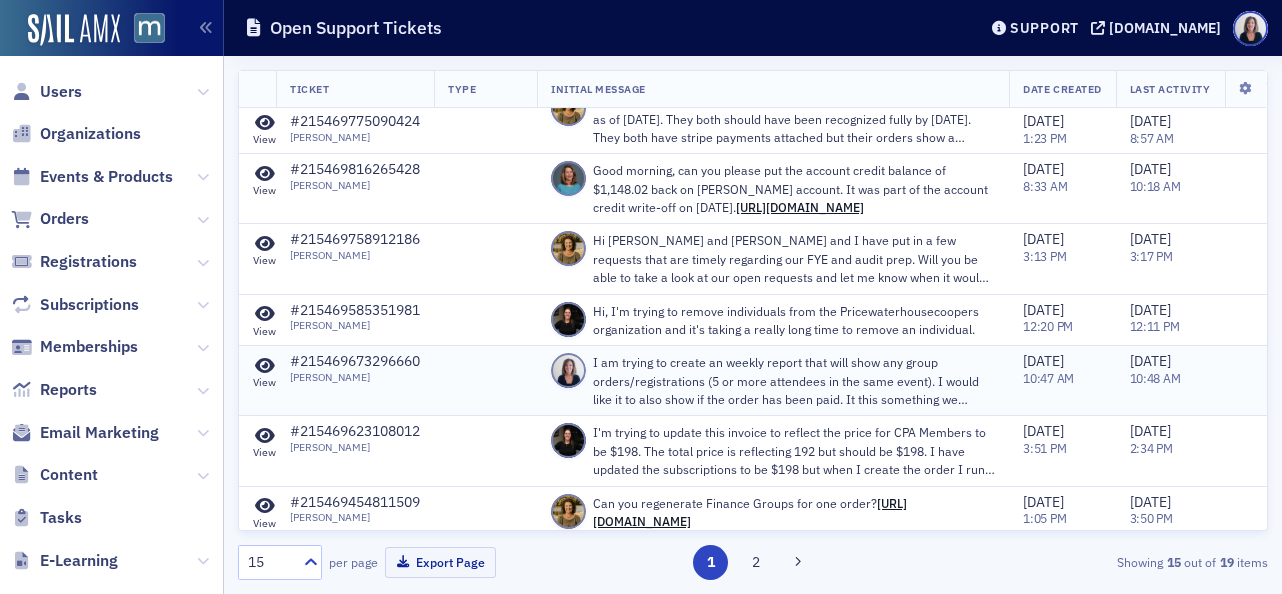 click on "#215469673296660" 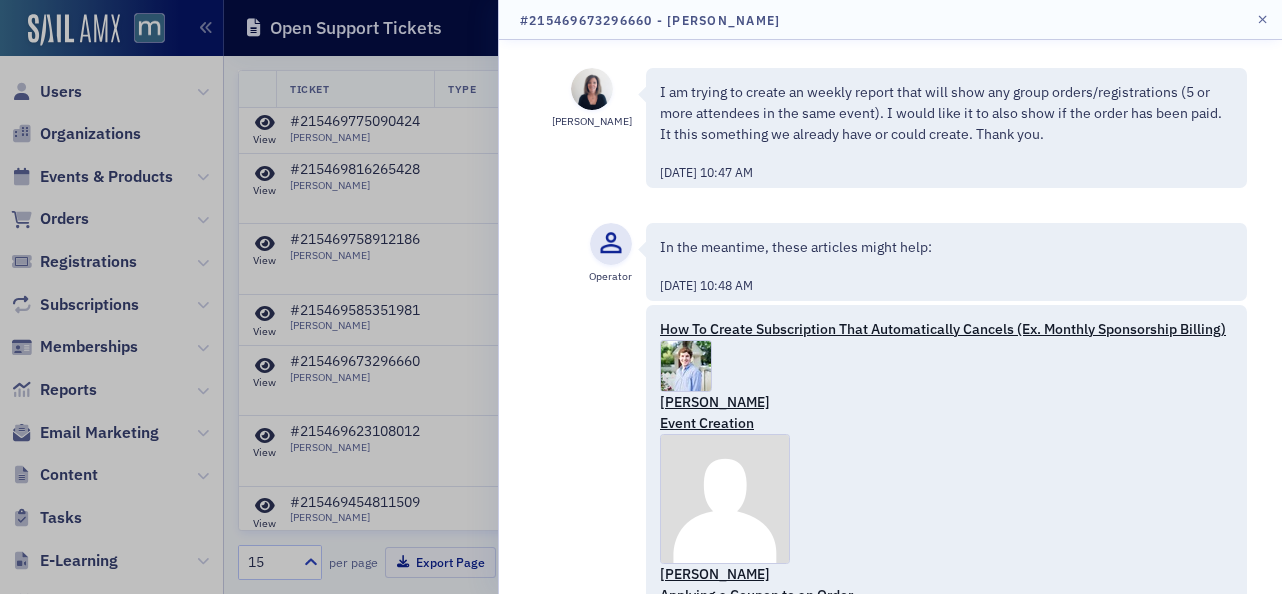 scroll, scrollTop: 201, scrollLeft: 0, axis: vertical 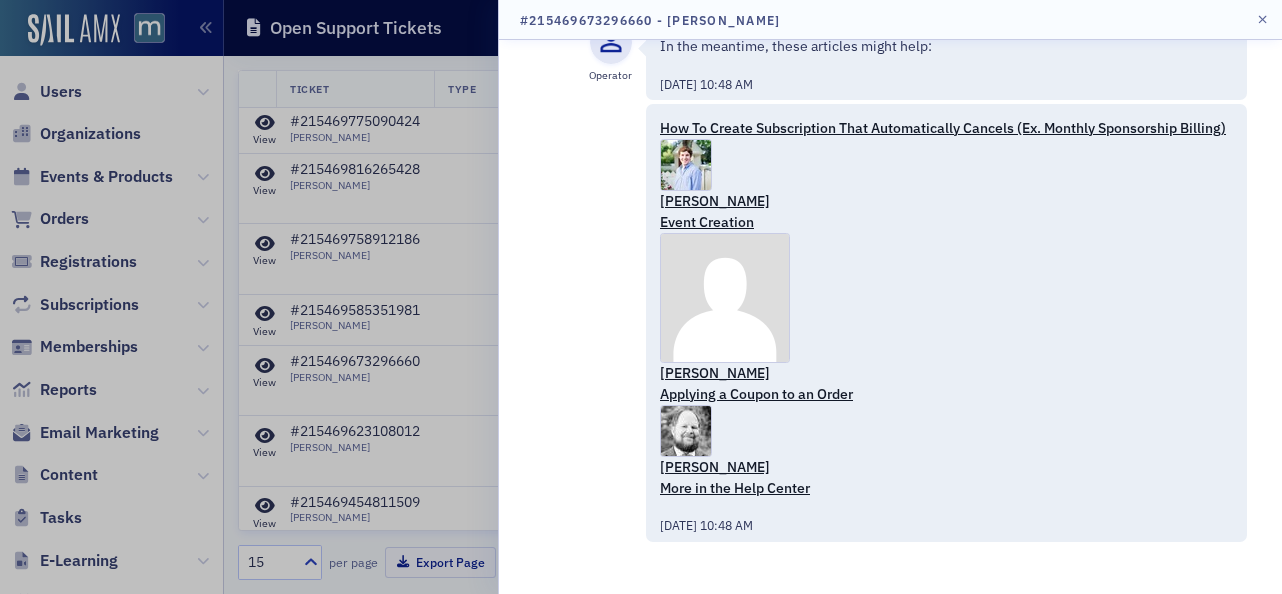 click on "Event Creation" at bounding box center (946, 222) 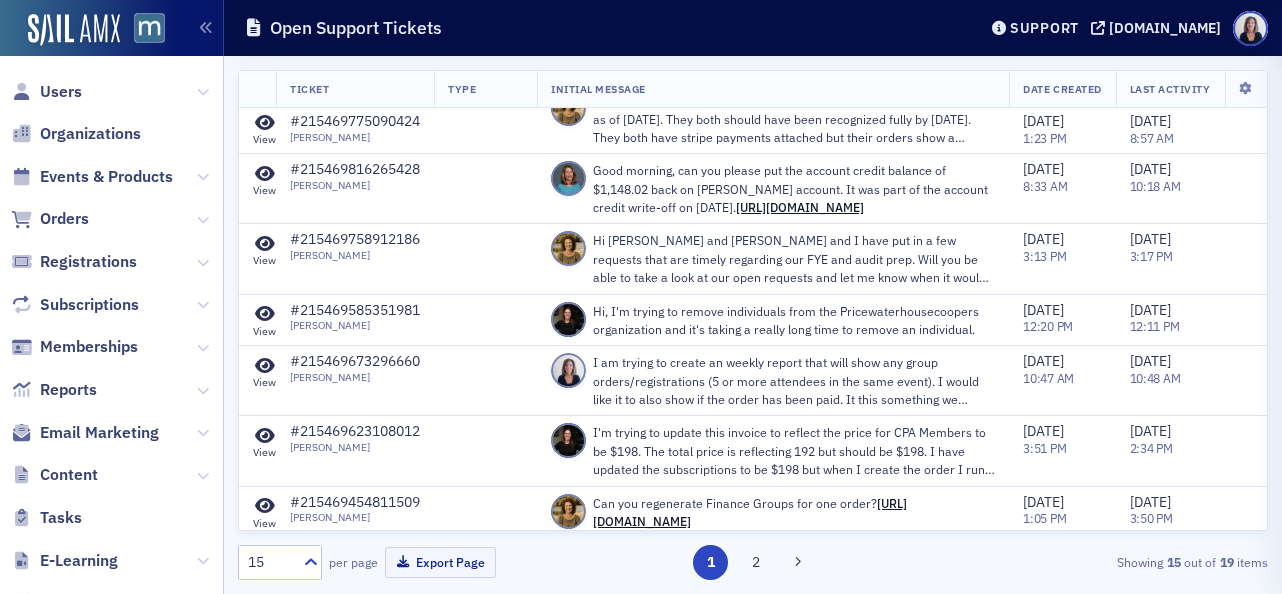 click at bounding box center (641, 297) 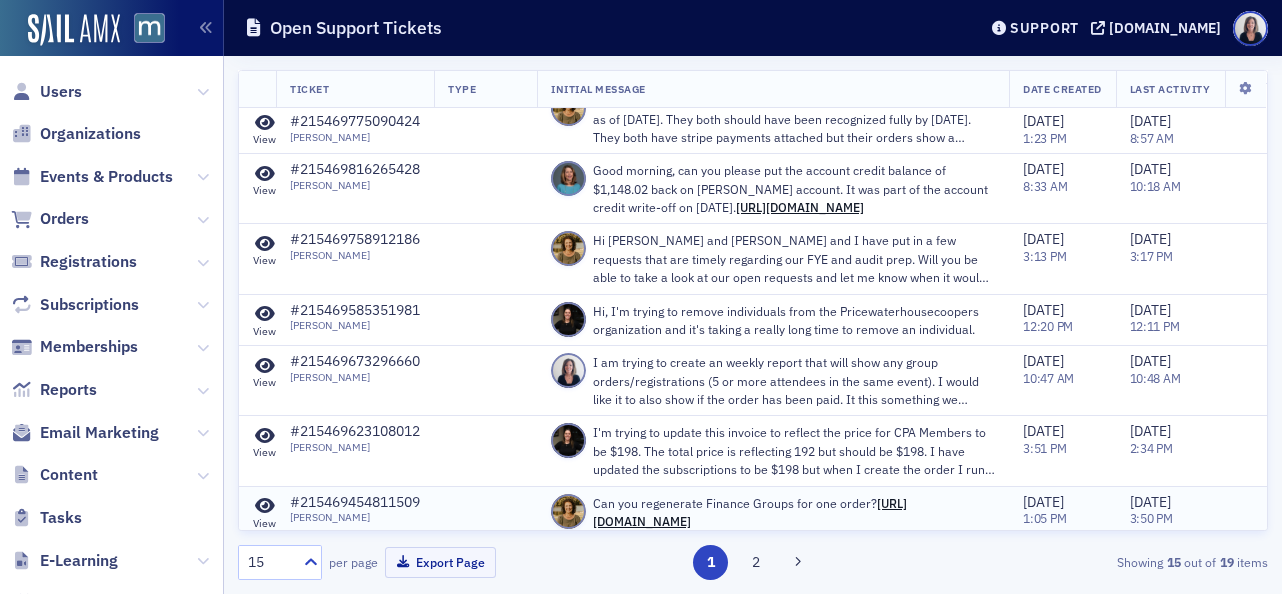 click 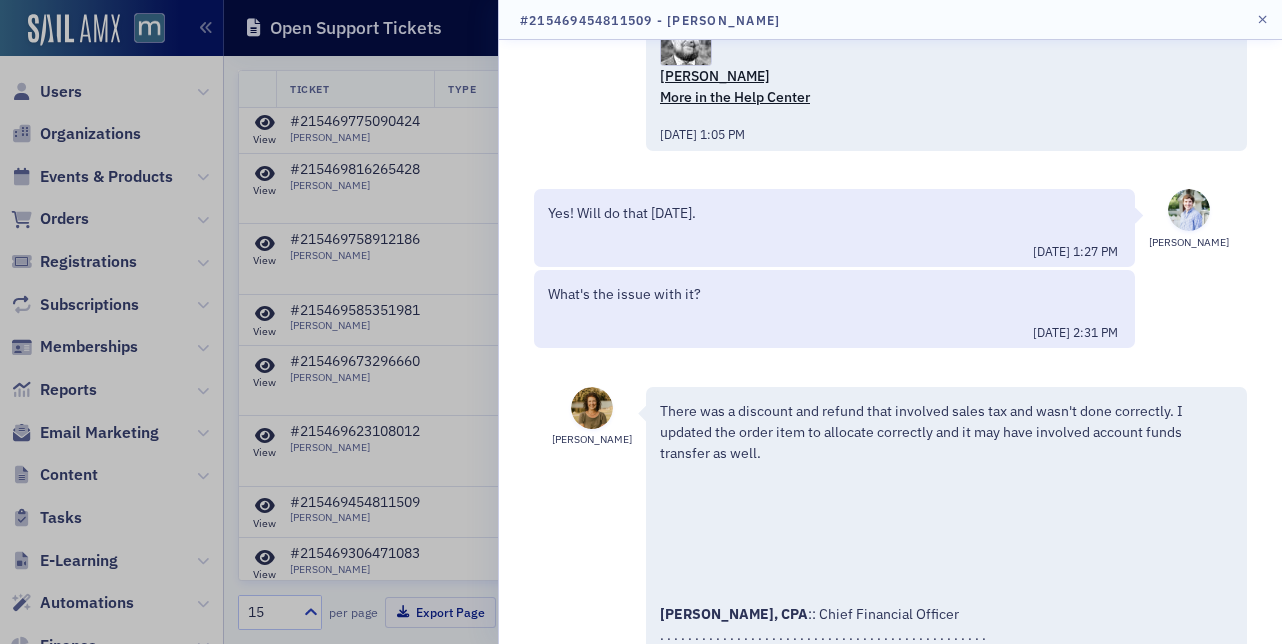 scroll, scrollTop: 486, scrollLeft: 0, axis: vertical 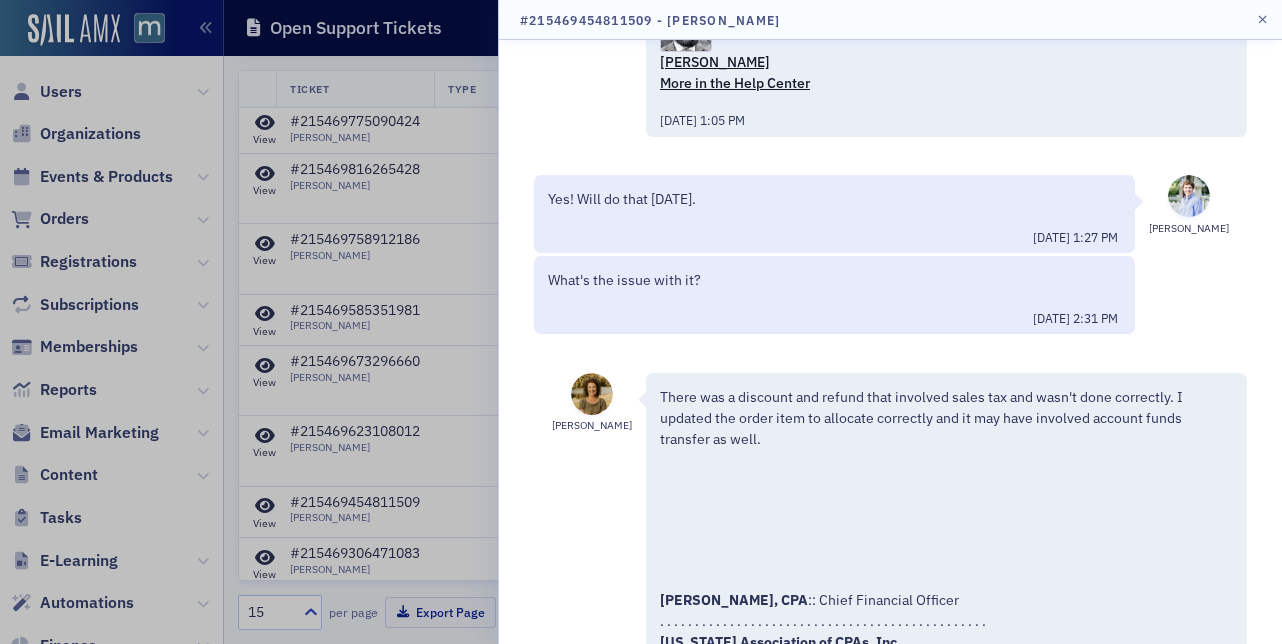 click at bounding box center (641, 322) 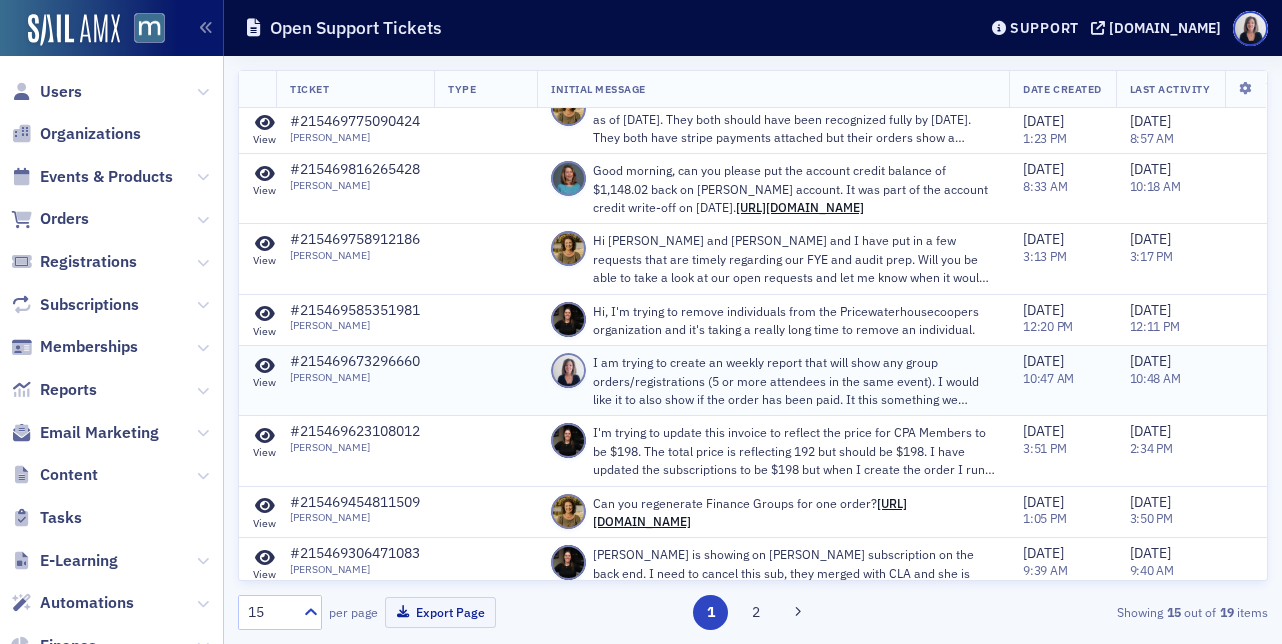 click on "#215469673296660" 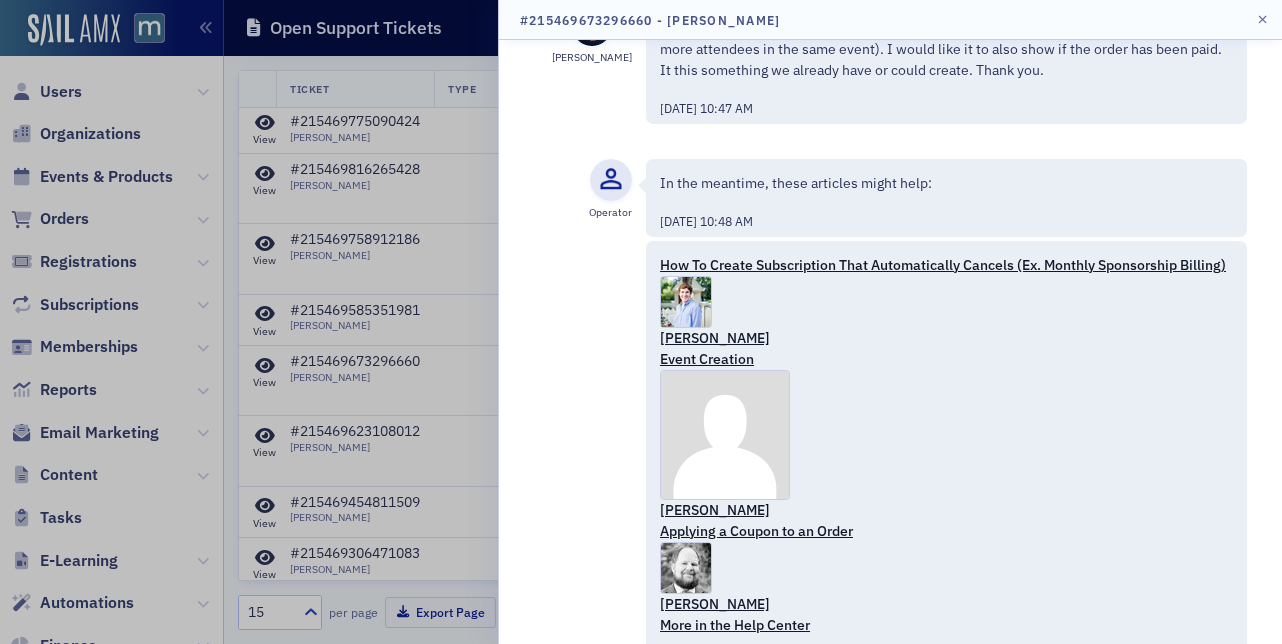 scroll, scrollTop: 55, scrollLeft: 0, axis: vertical 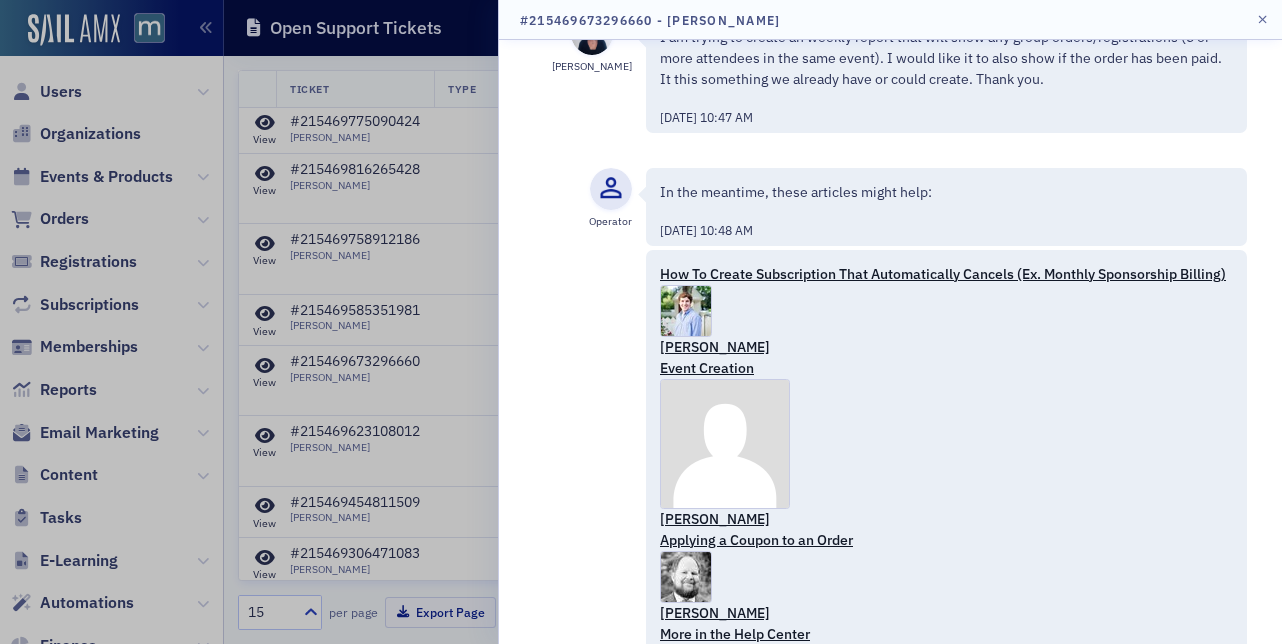 click on "I am trying to create an weekly report that will show any group orders/registrations (5 or more attendees in the same event).  I would like it to also show if the order has been paid.  It this something we already have or could create.  Thank you. 7/1/2025   10:47 AM" at bounding box center (946, 76) 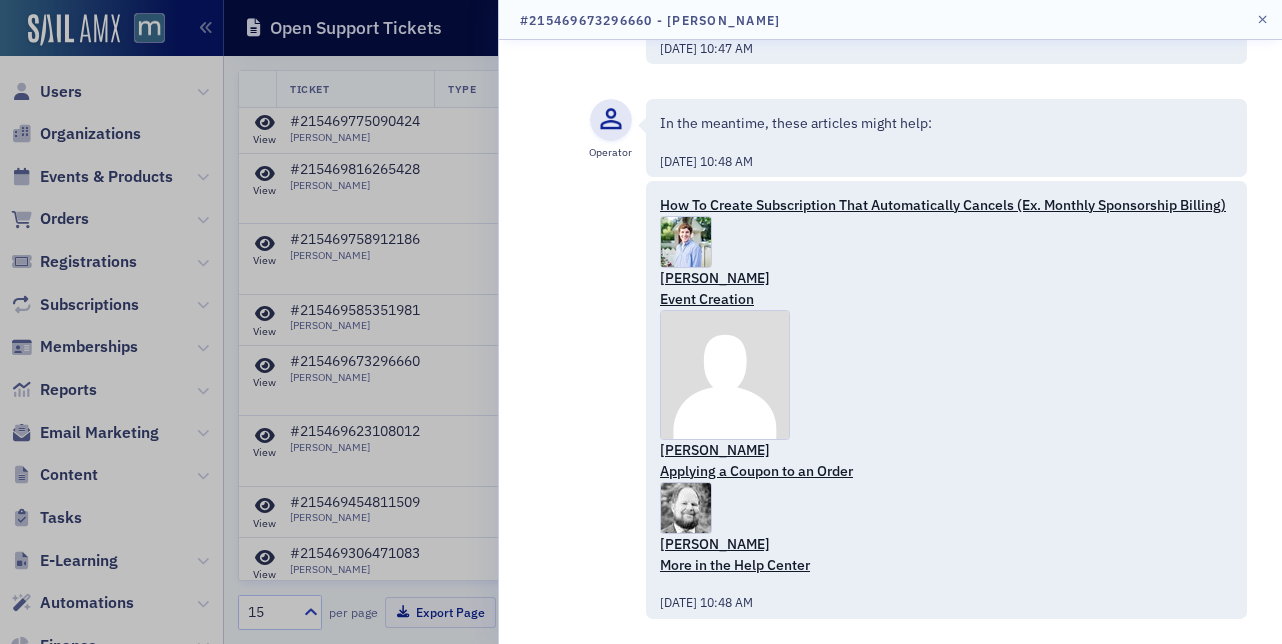 scroll, scrollTop: 151, scrollLeft: 0, axis: vertical 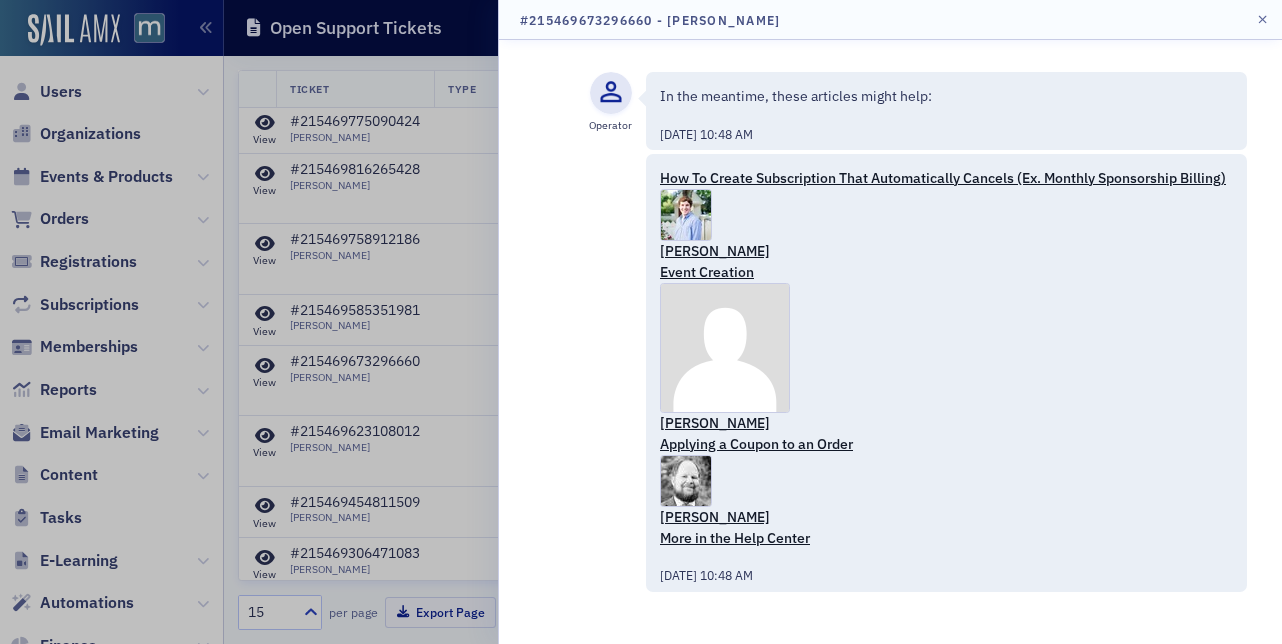 click at bounding box center (641, 322) 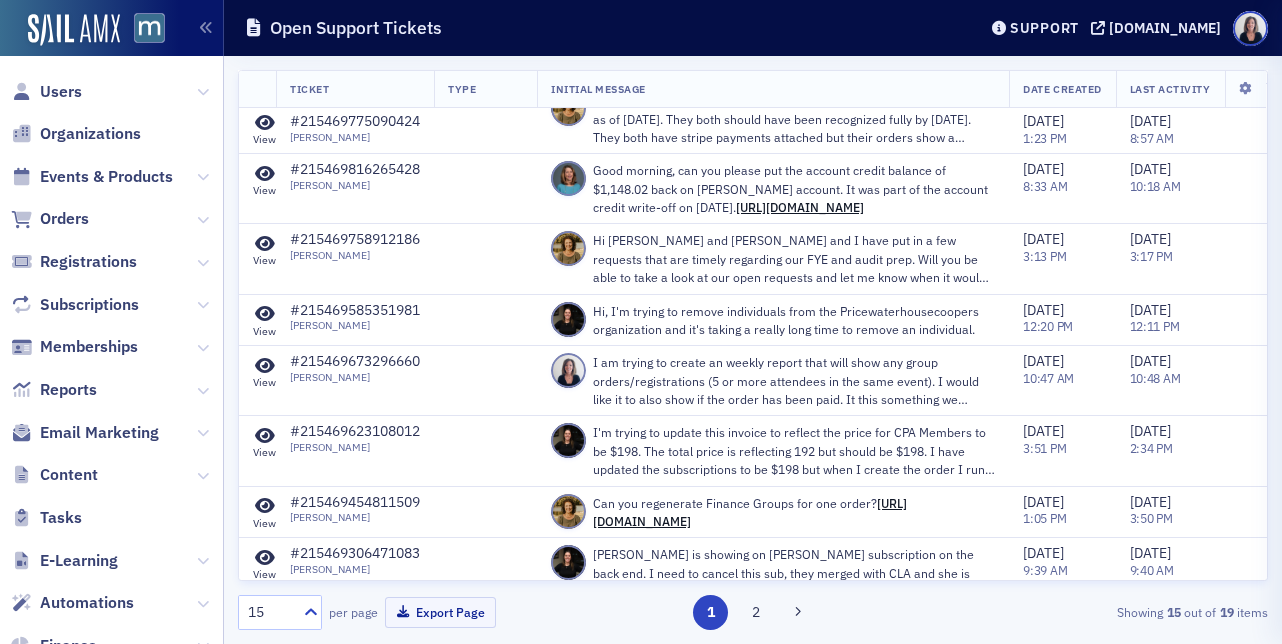 click at bounding box center (641, 322) 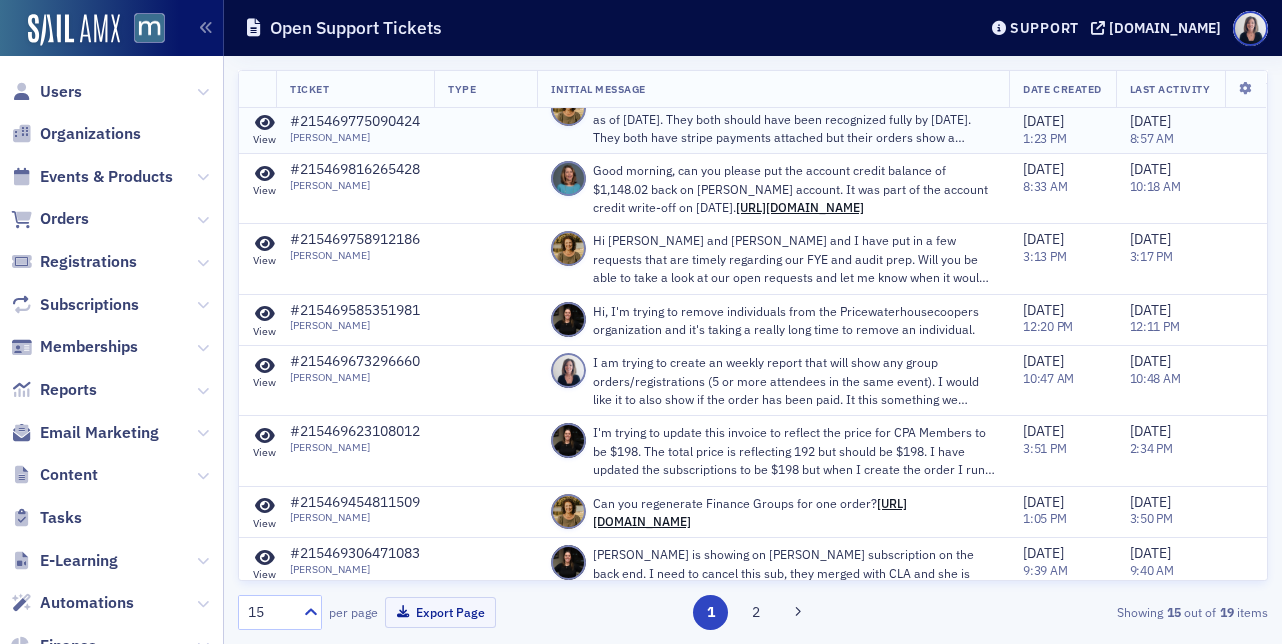 click 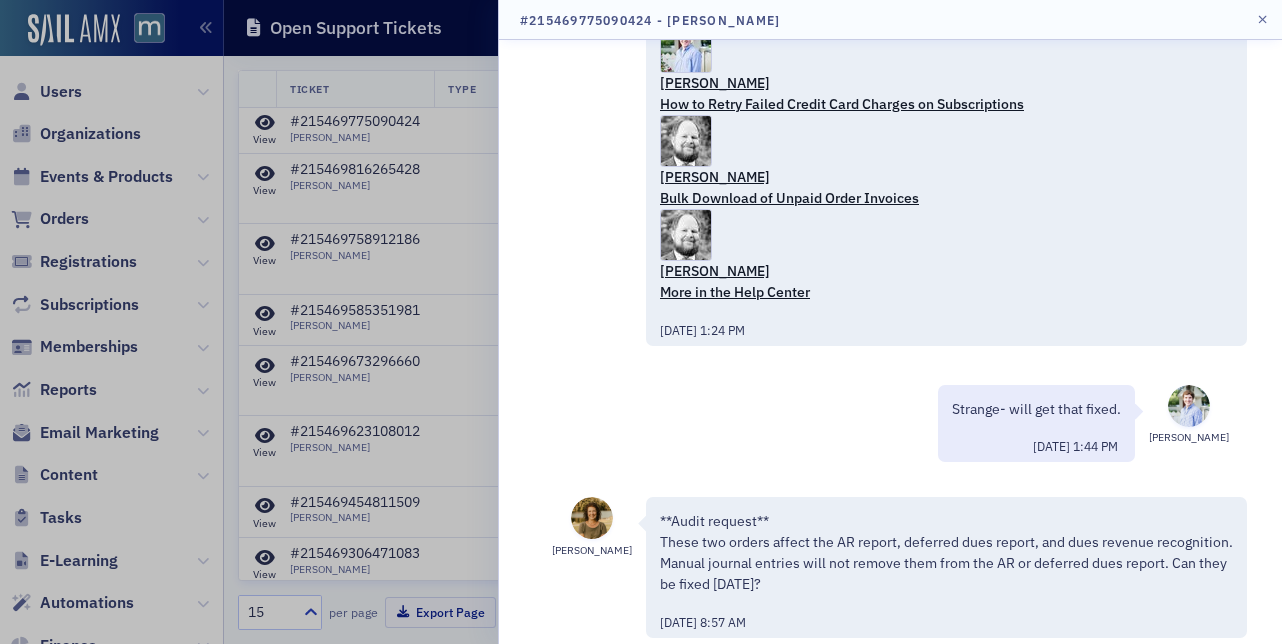 scroll, scrollTop: 438, scrollLeft: 0, axis: vertical 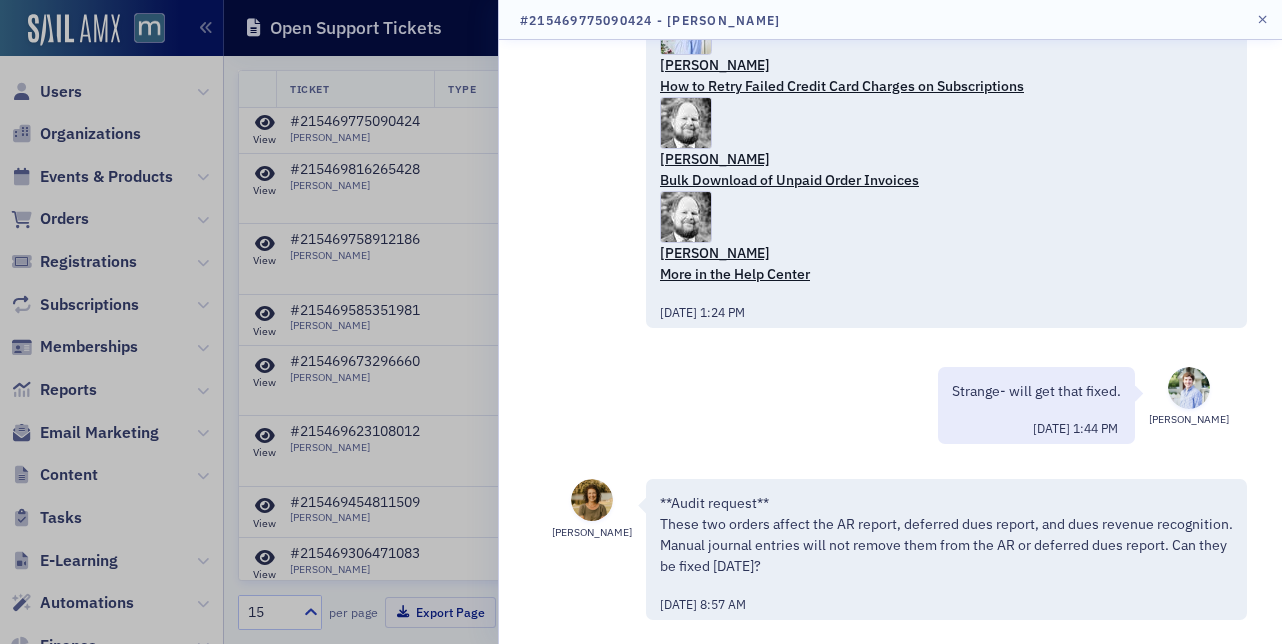 click at bounding box center (641, 322) 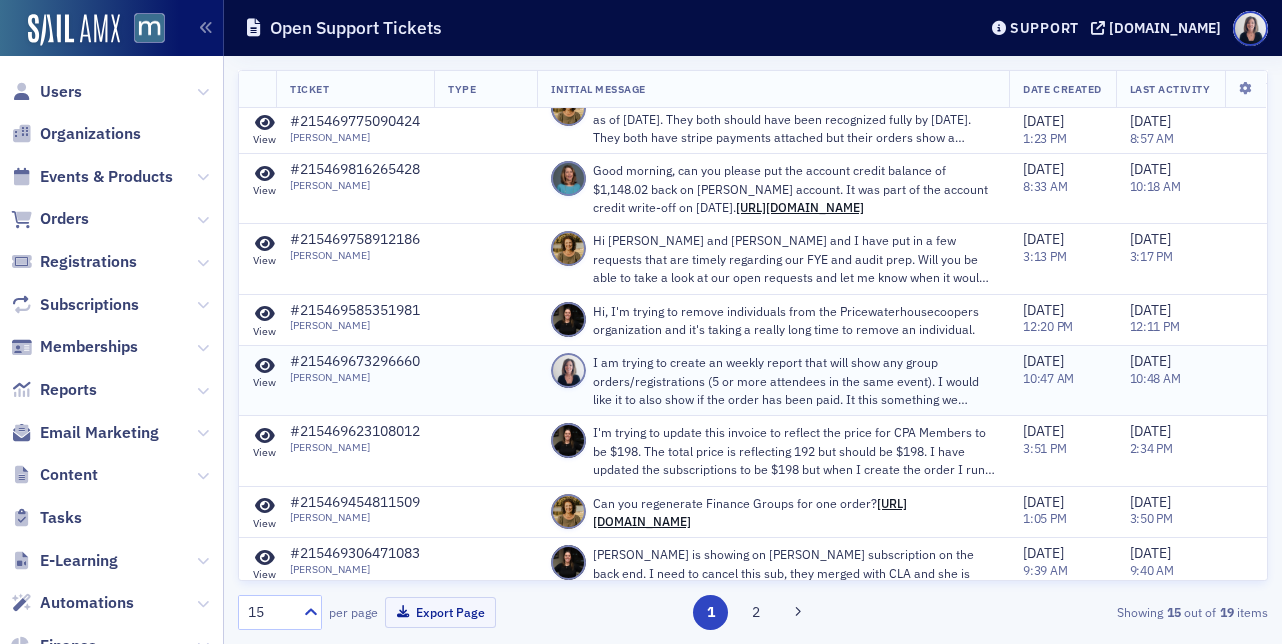 click 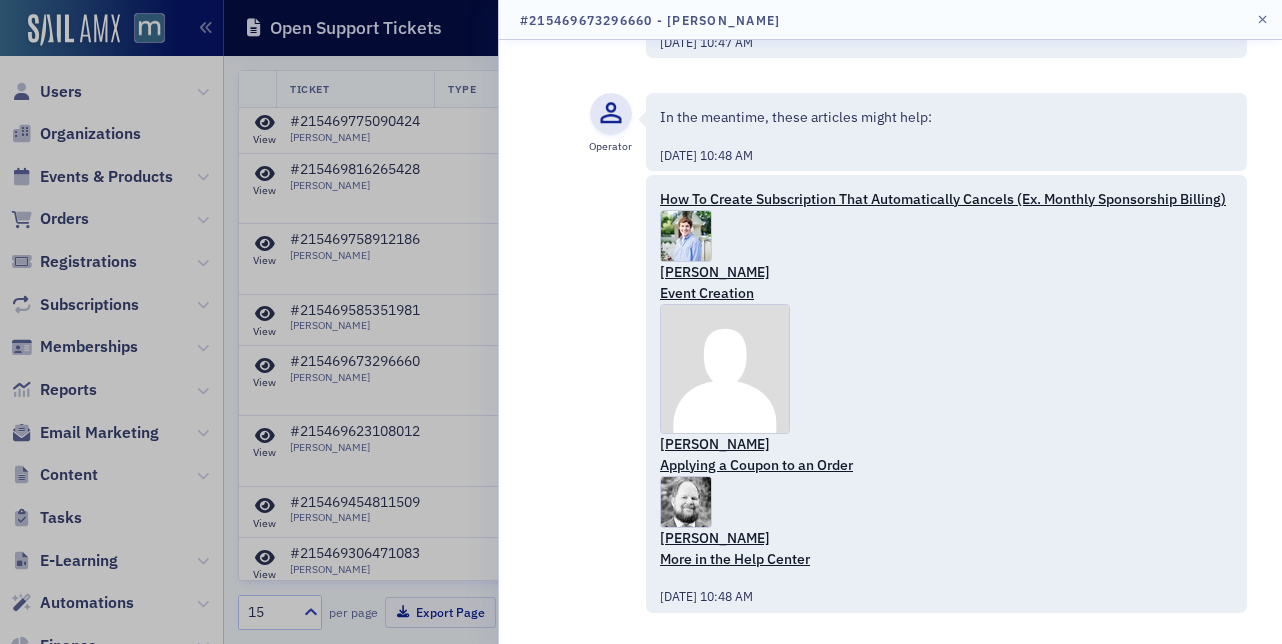 scroll, scrollTop: 151, scrollLeft: 0, axis: vertical 